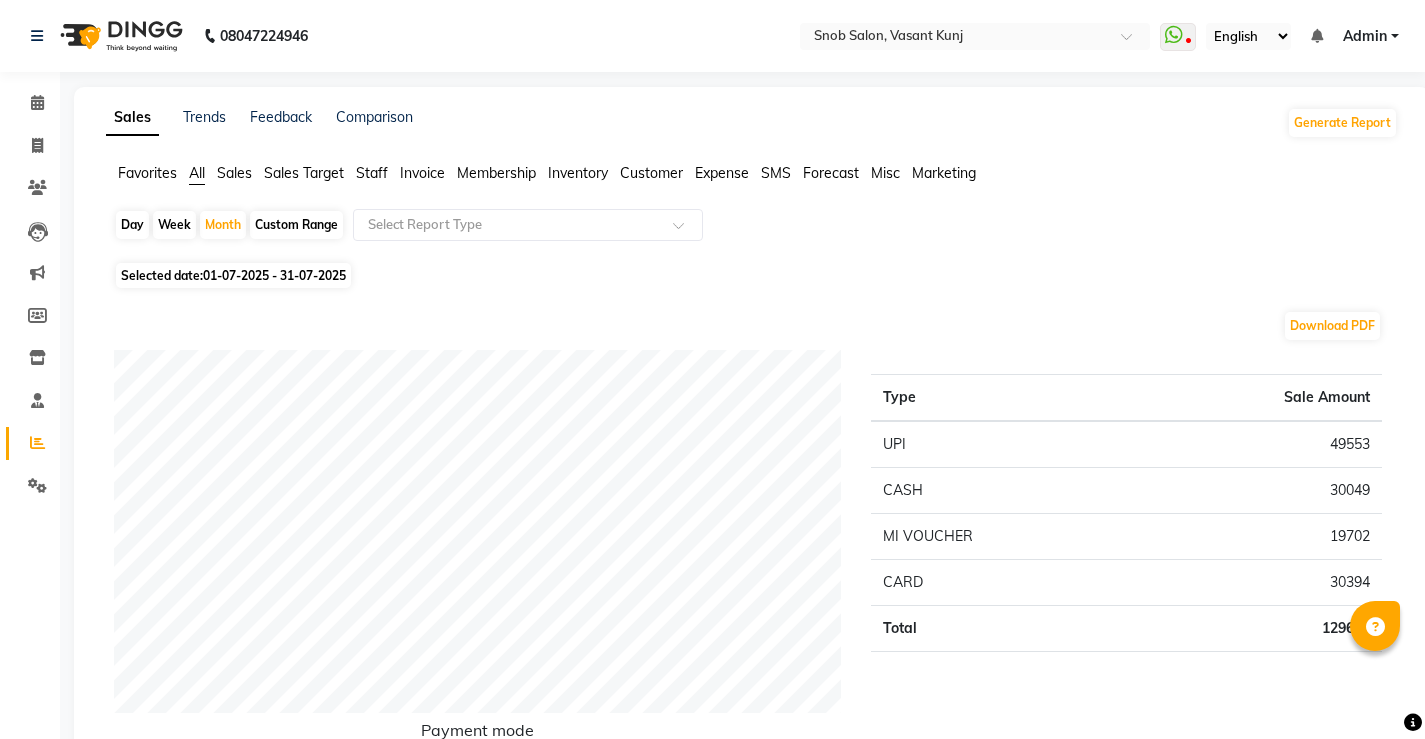 scroll, scrollTop: 700, scrollLeft: 0, axis: vertical 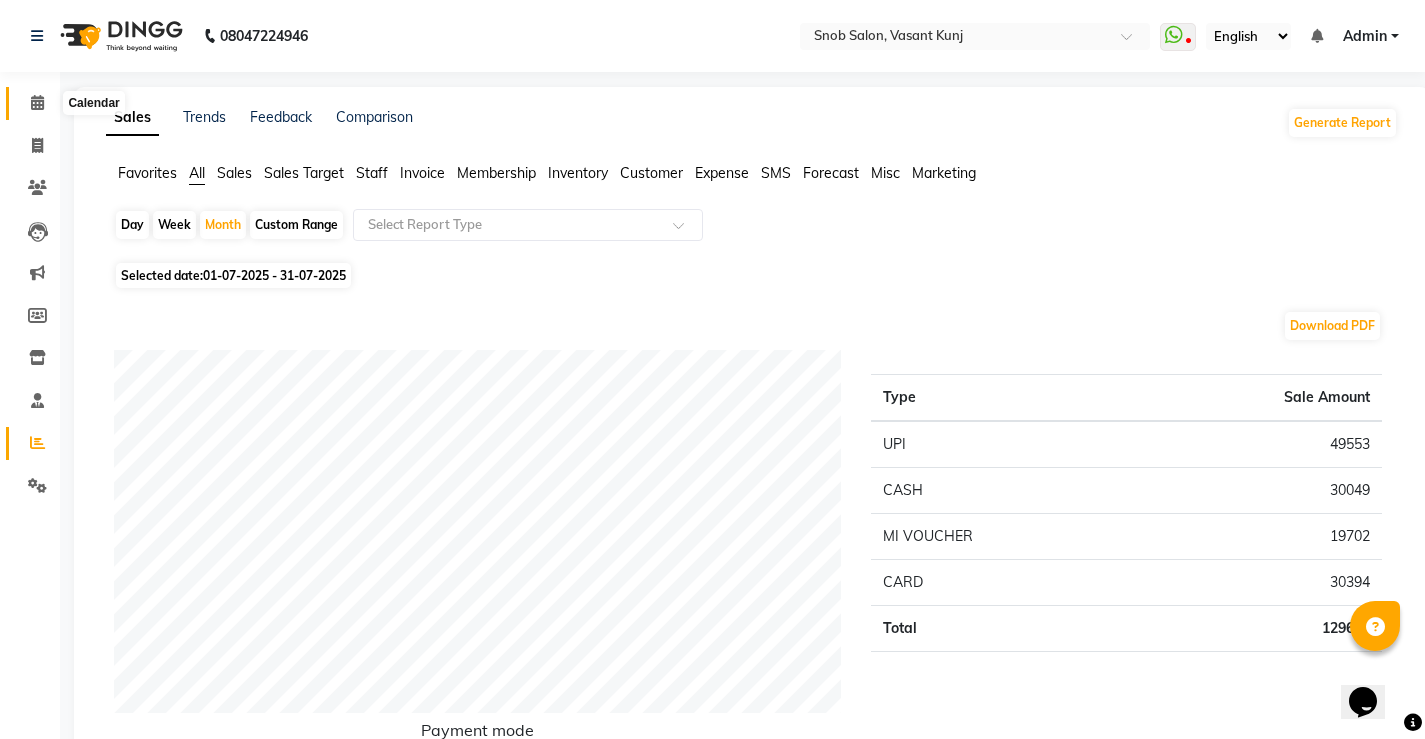 click 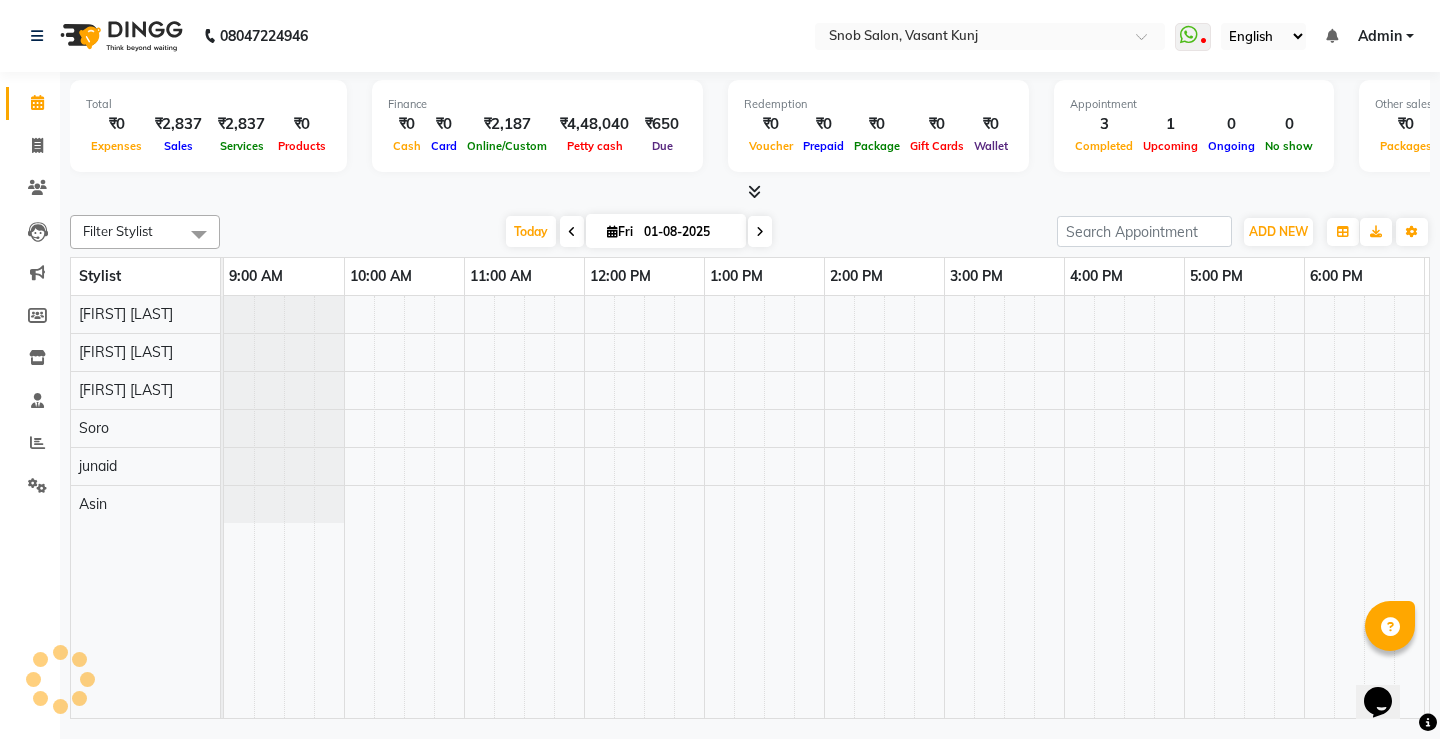 scroll, scrollTop: 0, scrollLeft: 355, axis: horizontal 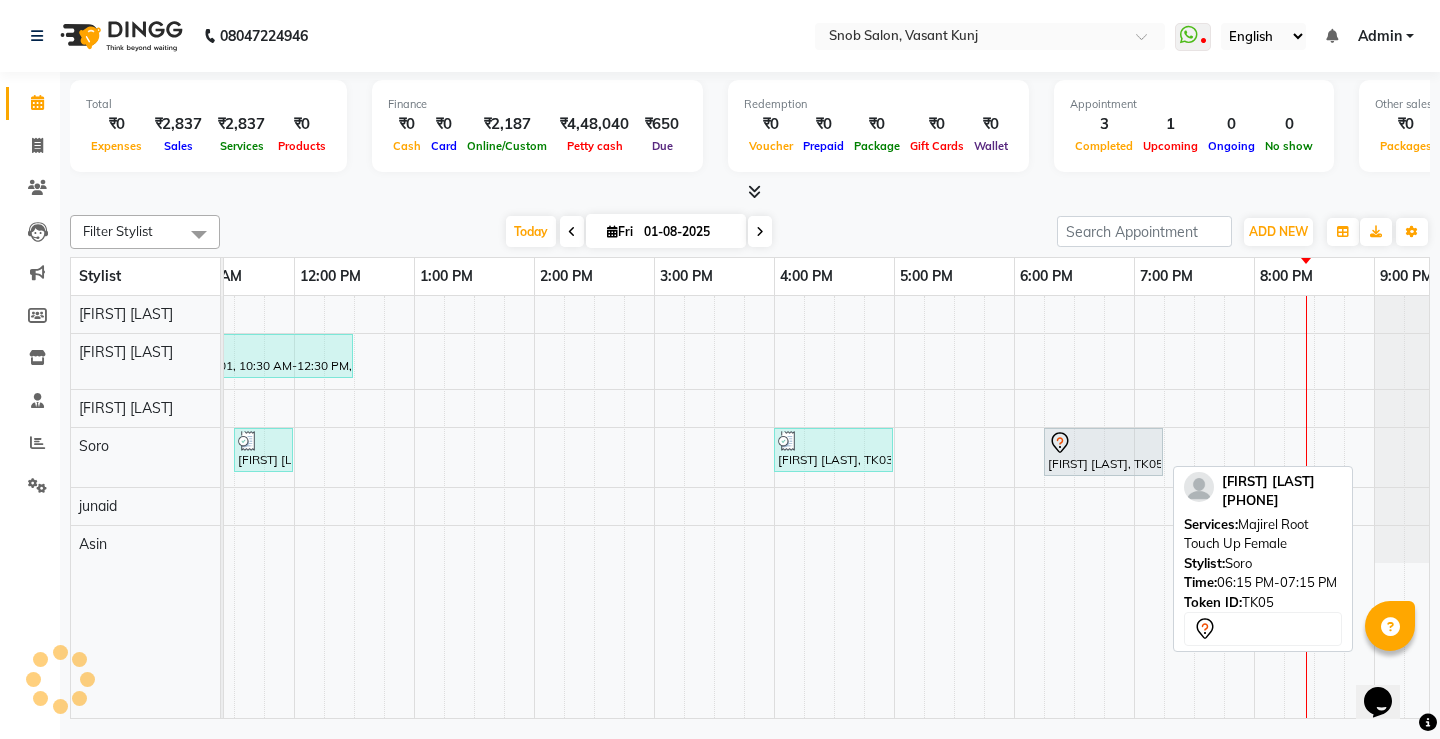 click on "[FIRST] [LAST], TK05, 06:15 PM-07:15 PM, Majirel Root Touch Up Female" at bounding box center [1103, 452] 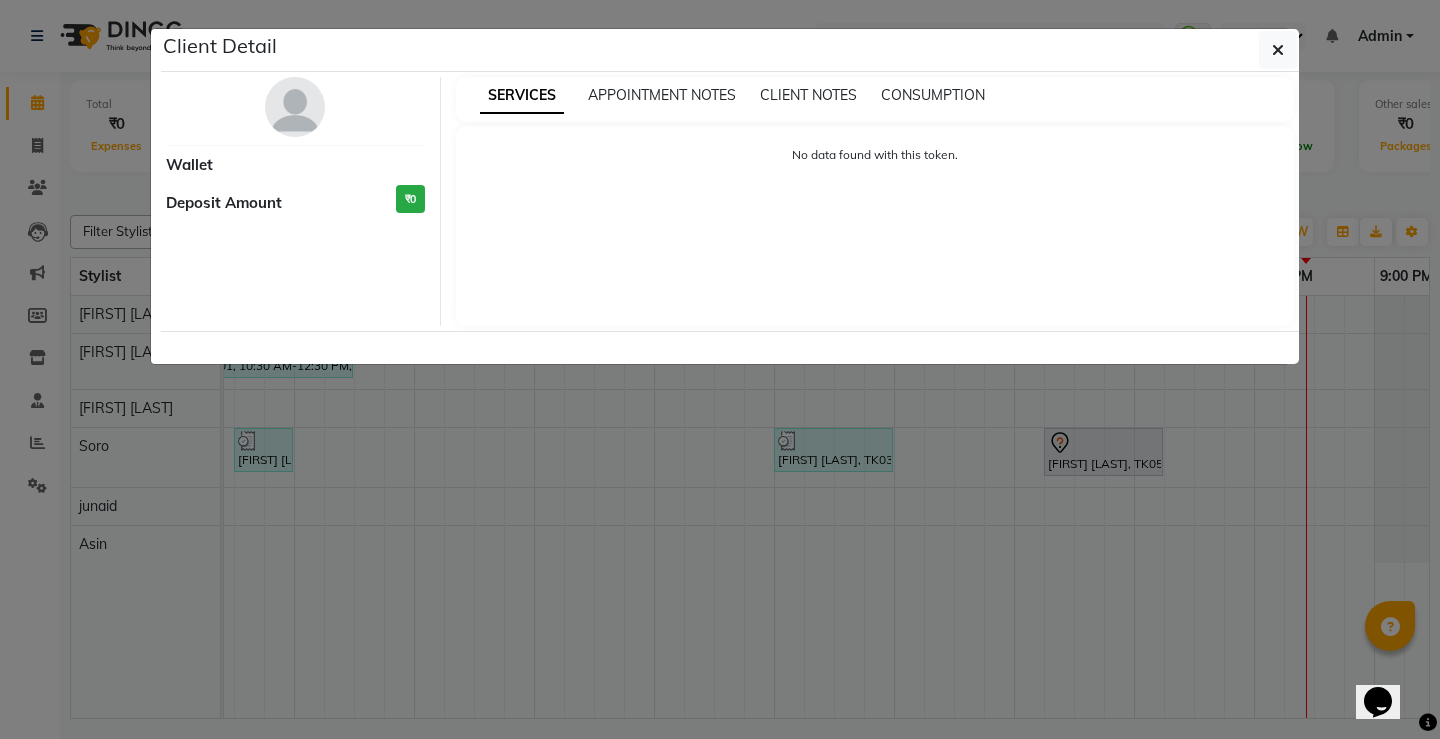 select on "7" 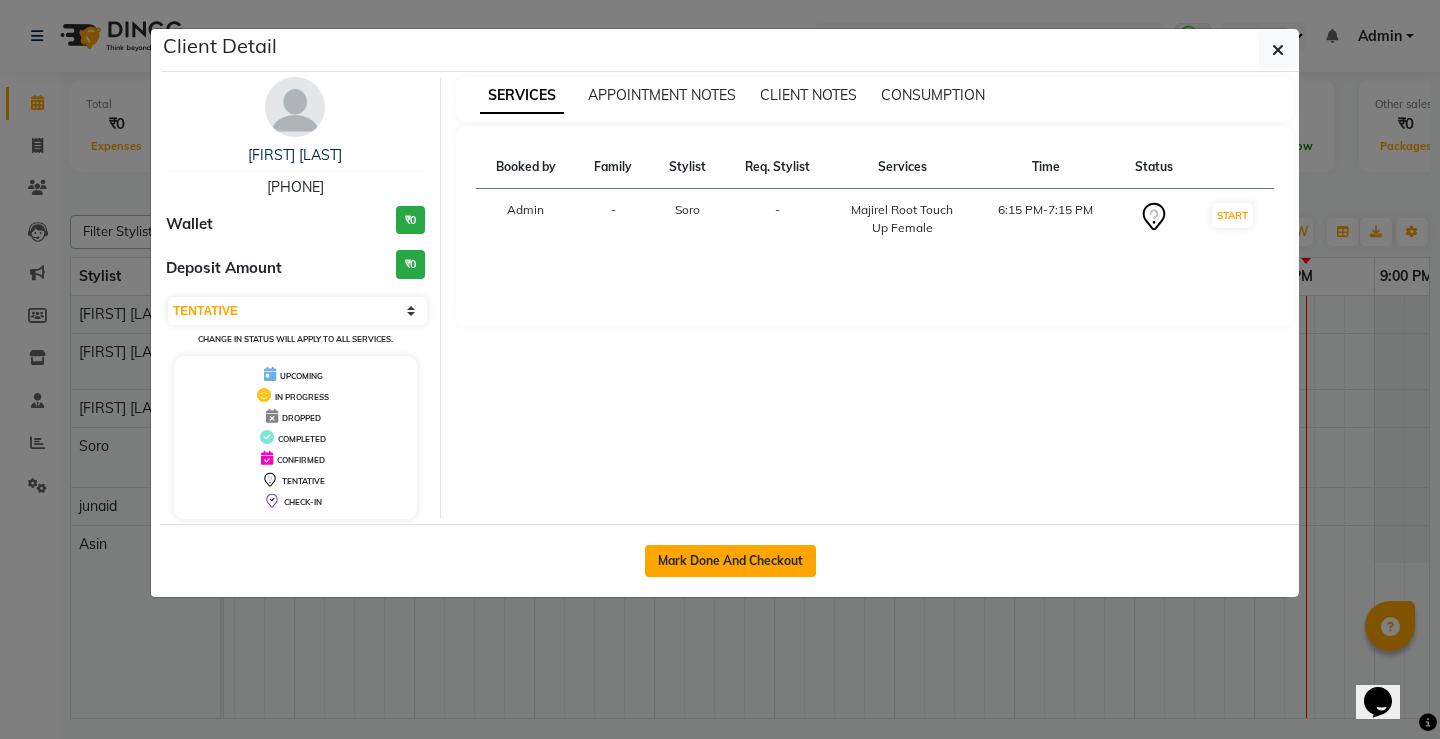 click on "Mark Done And Checkout" 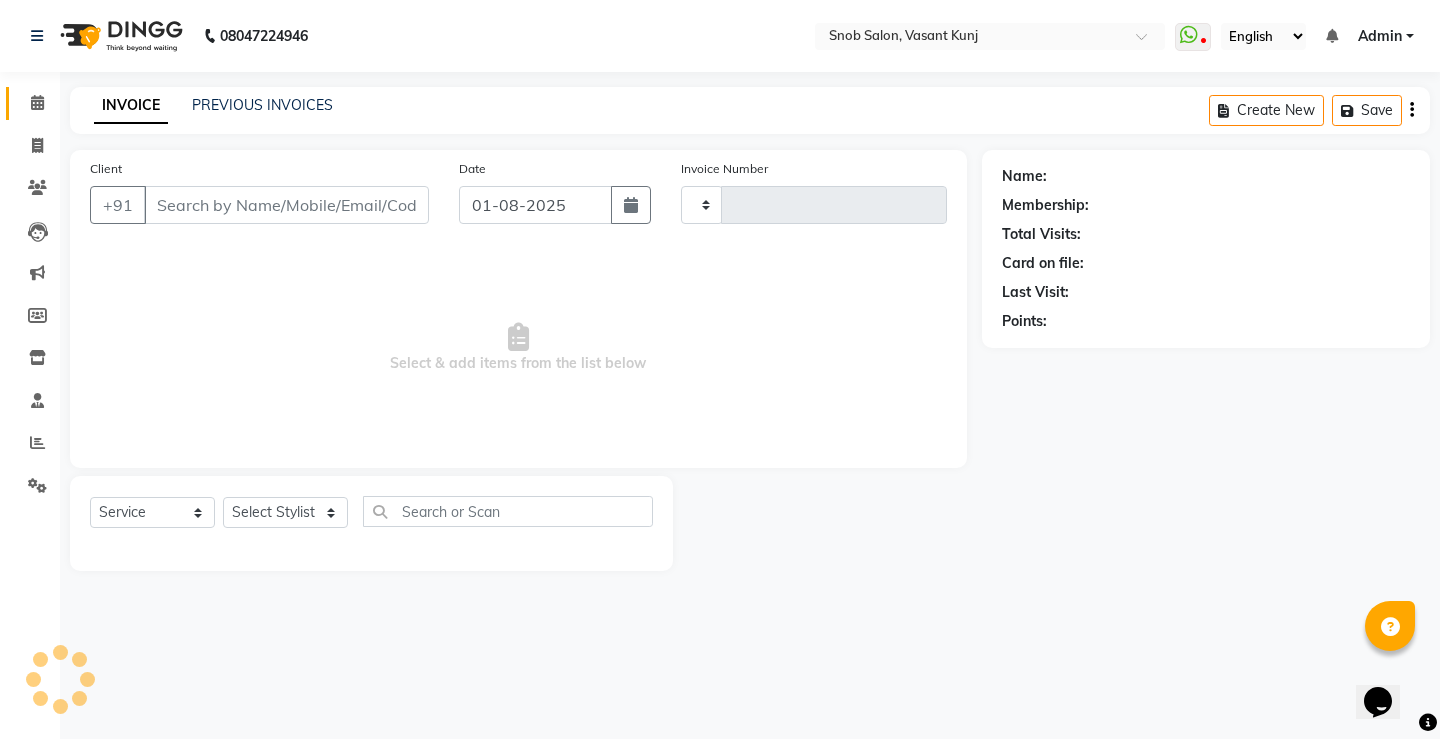 type on "0540" 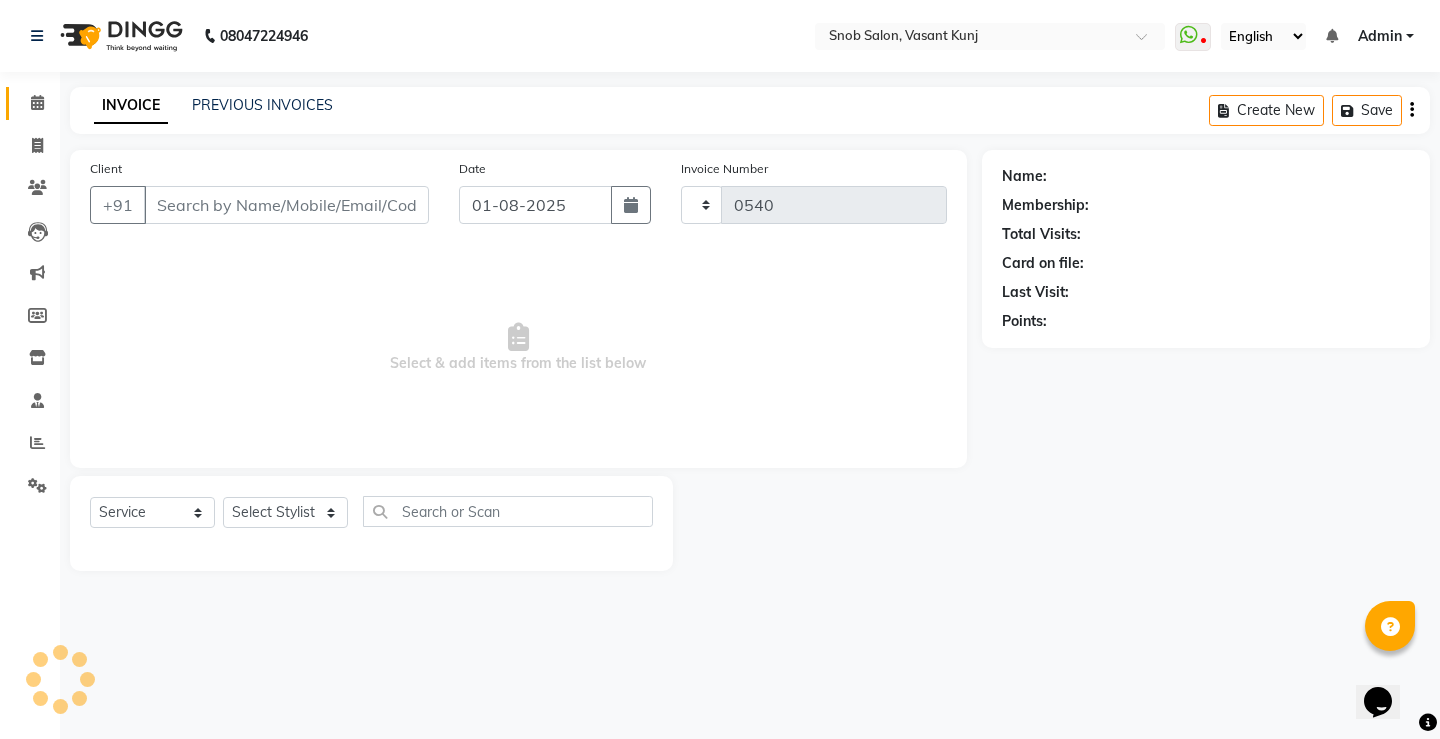 select on "7175" 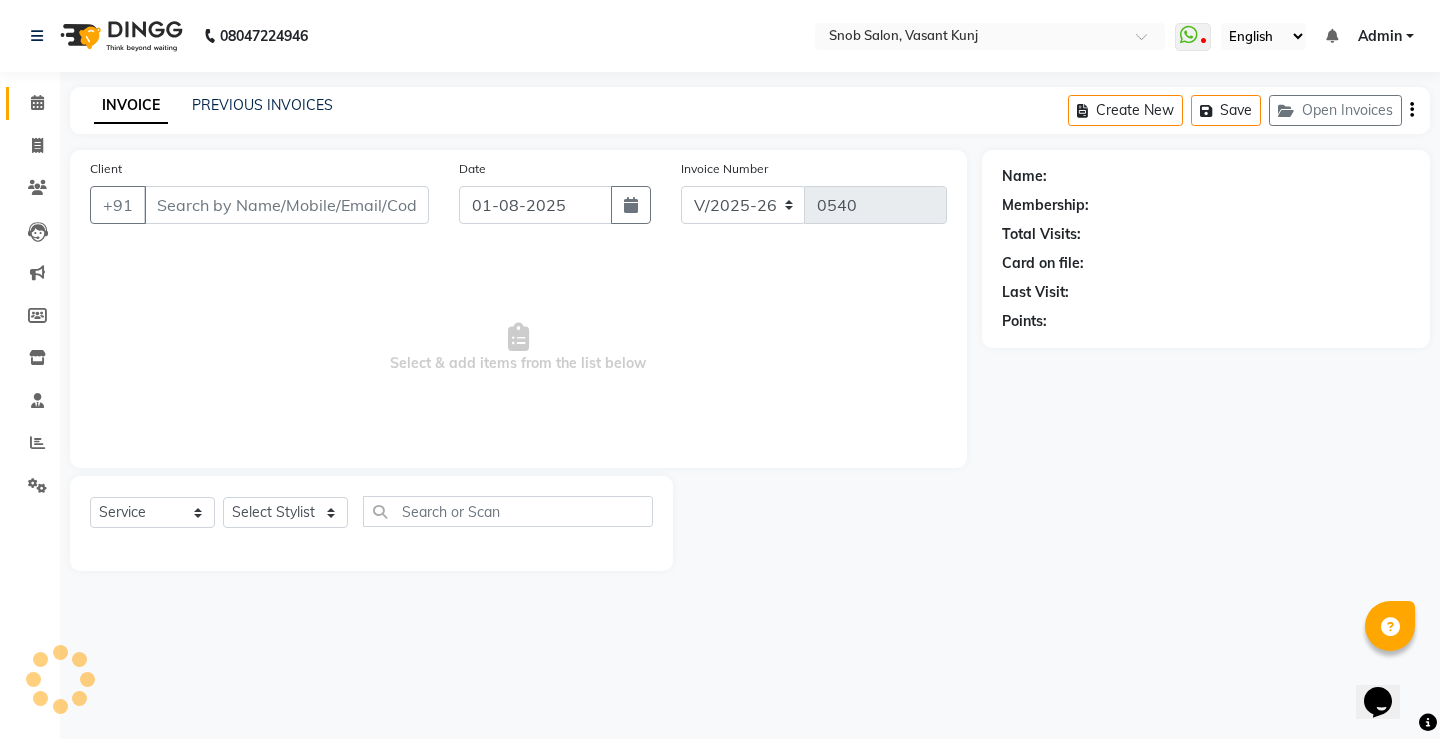 type on "[PHONE]" 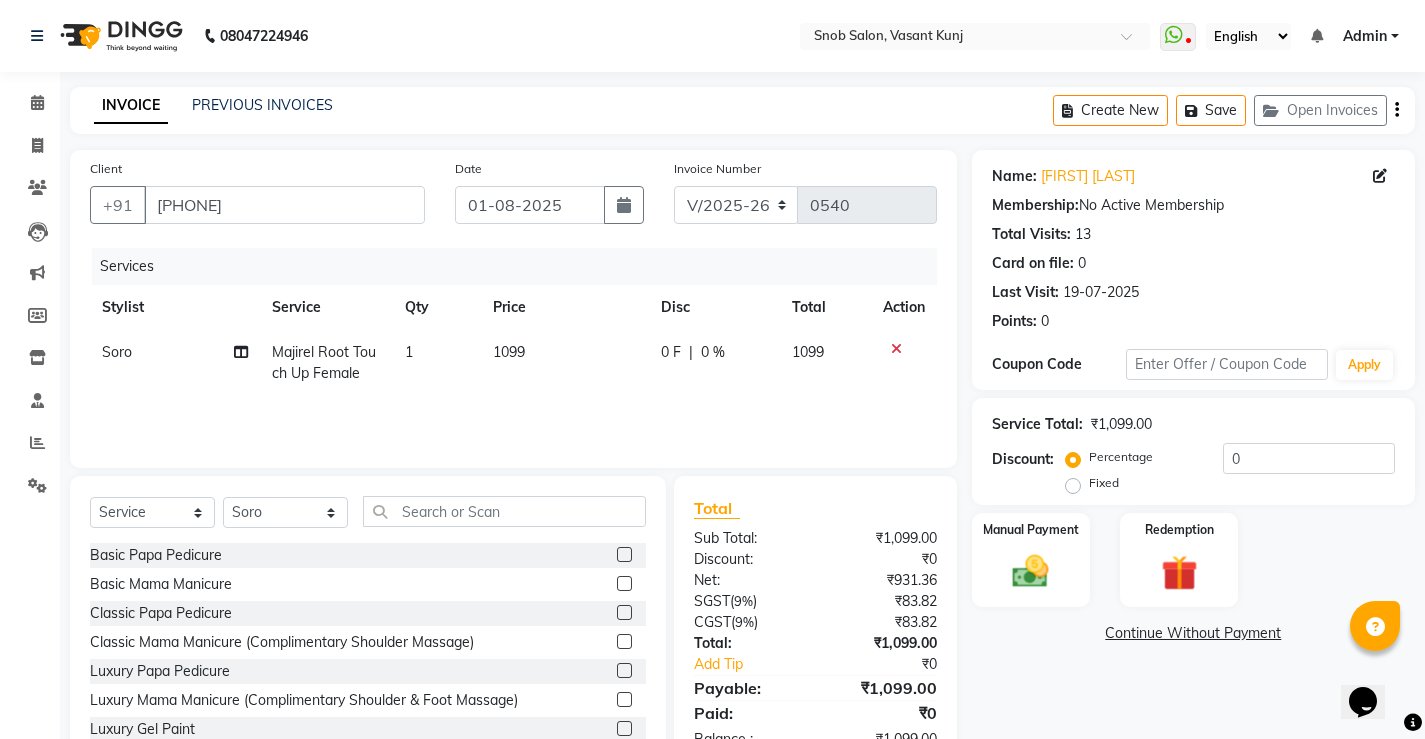 click on "1099" 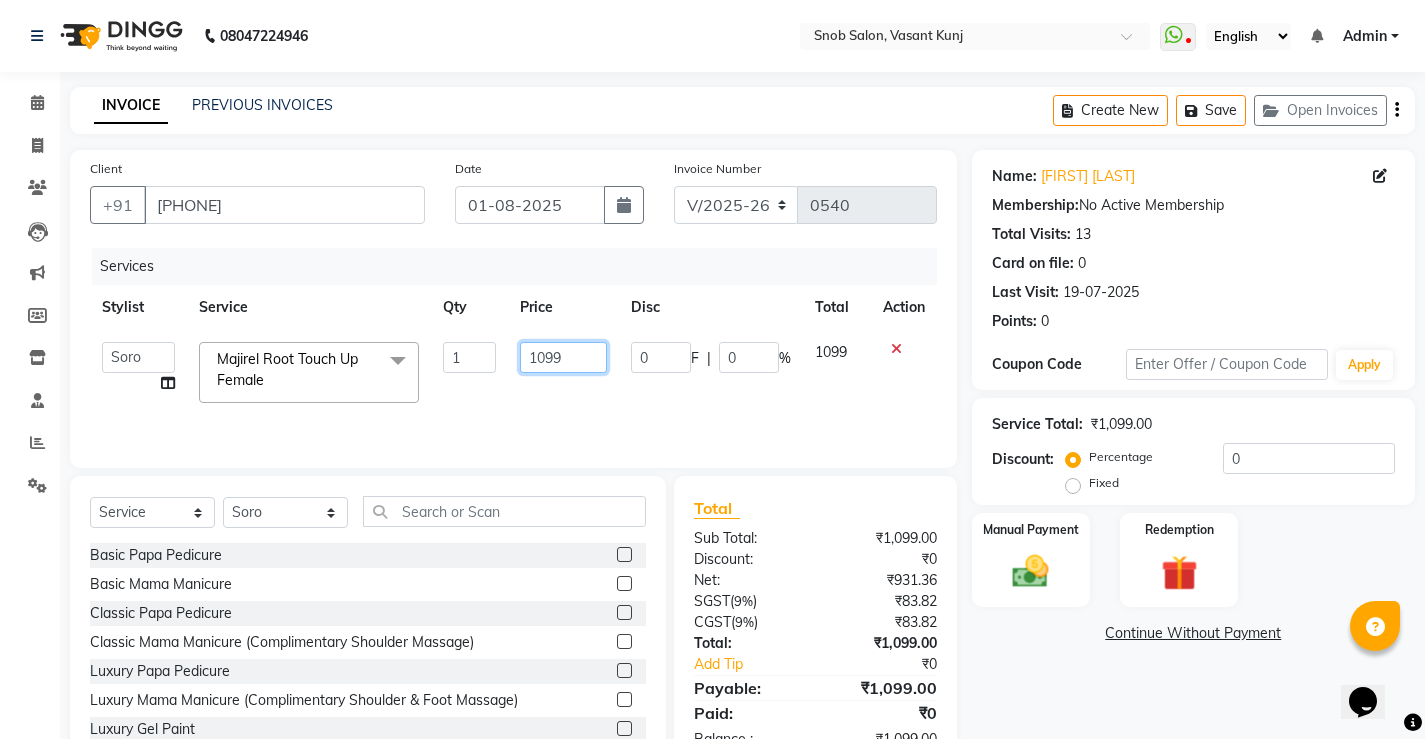 click on "1099" 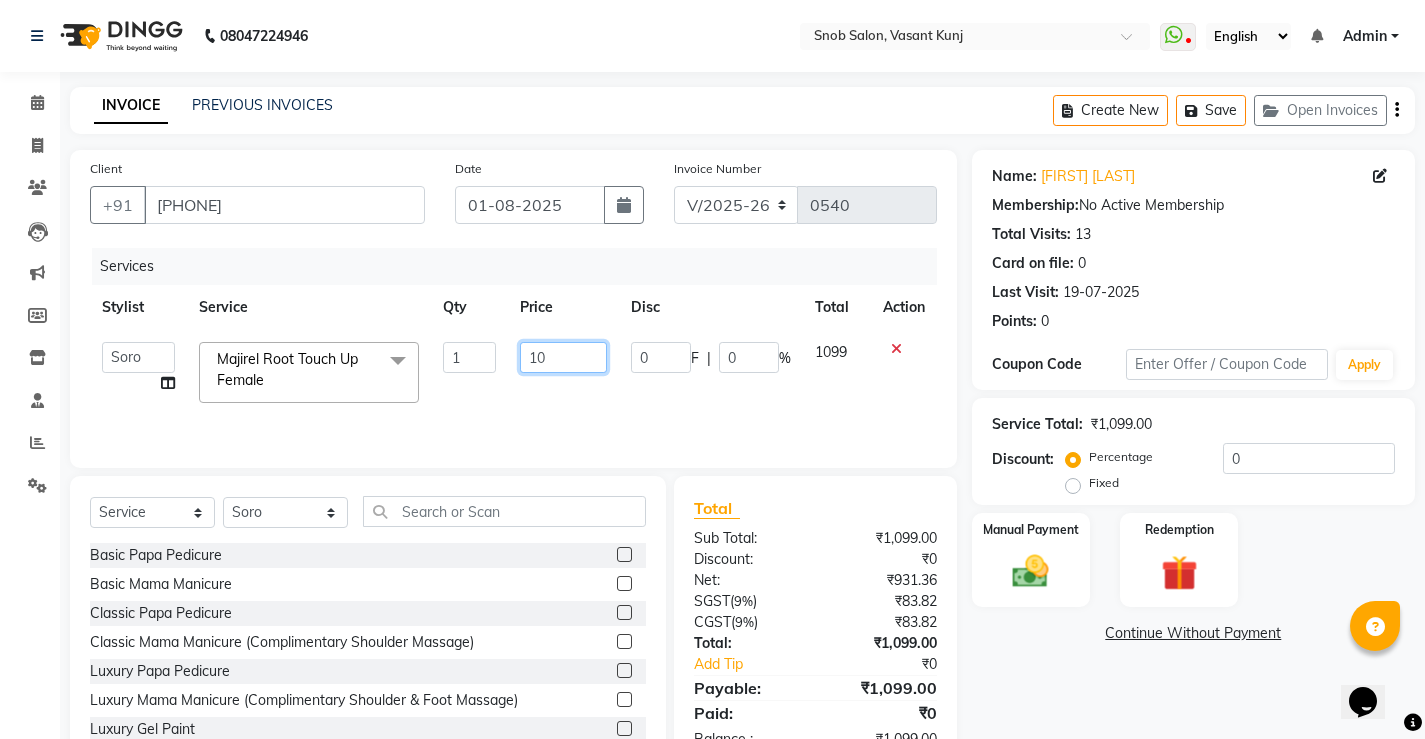 type on "1" 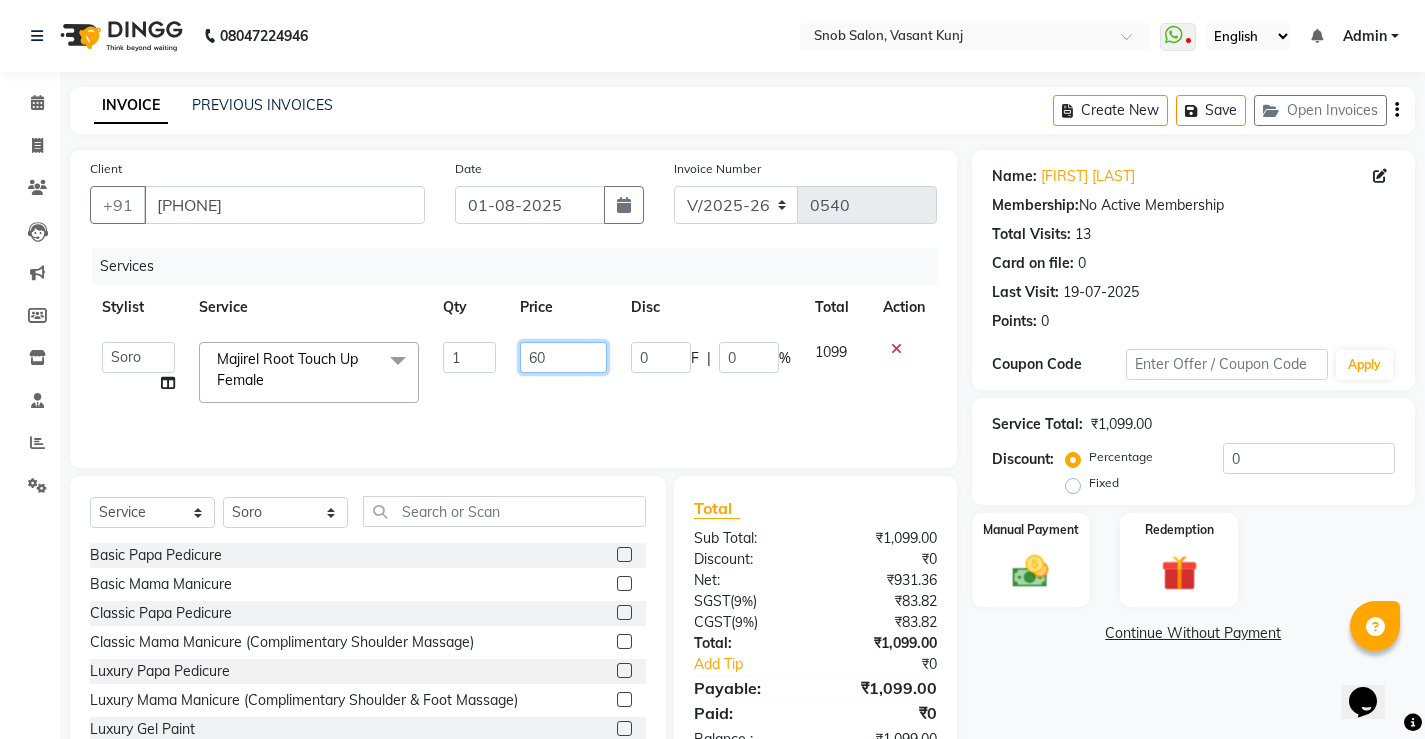 type on "600" 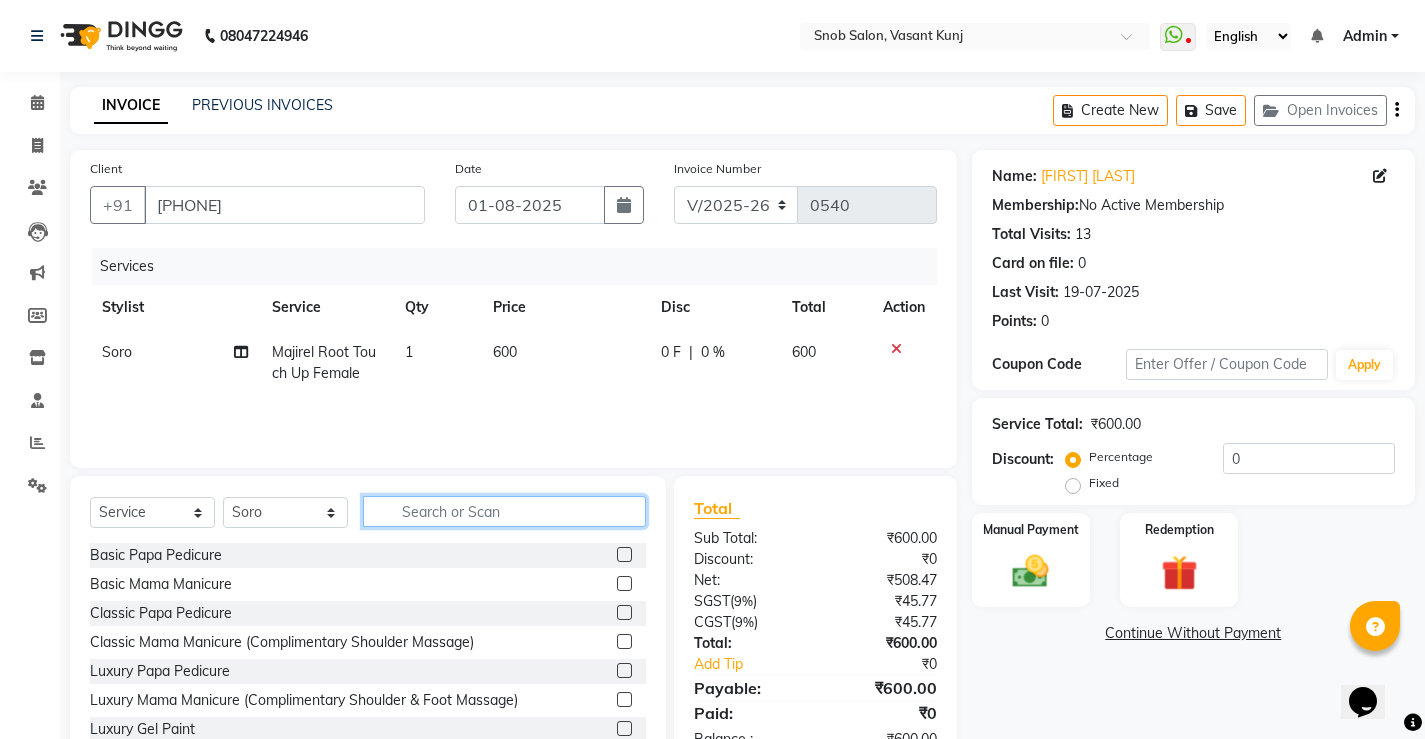 click 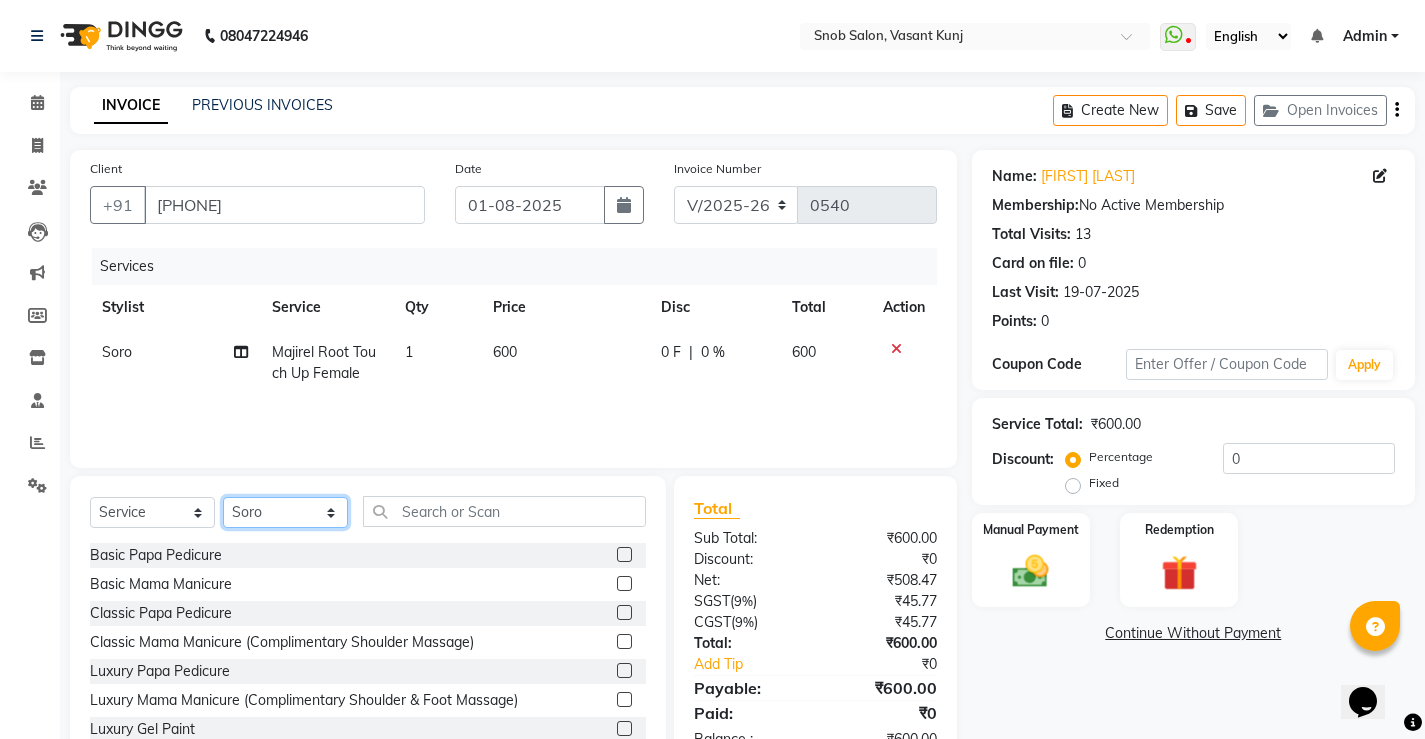 click on "Select Stylist Asin junaid [FIRST] [LAST] [FIRST] [LAST]  [FIRST] [LAST] [FIRST] [LAST]" 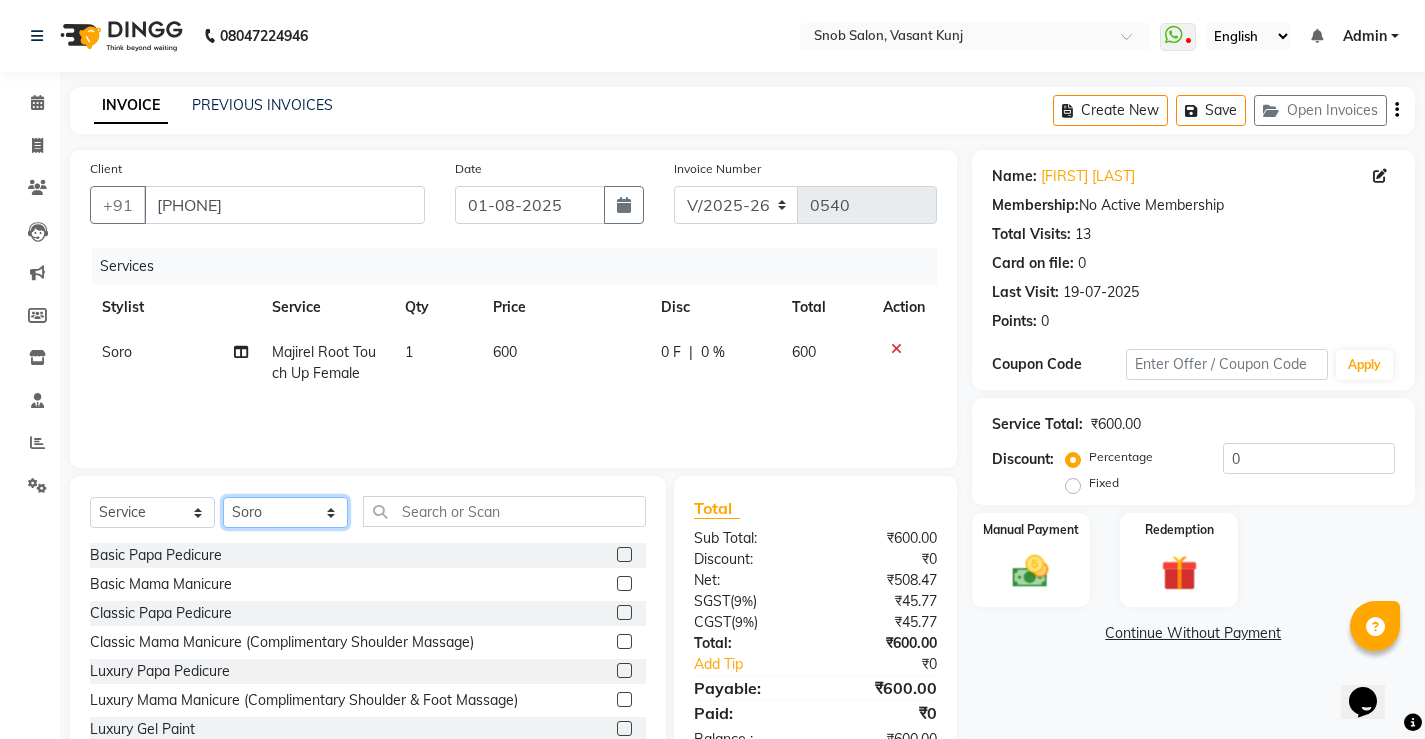 select on "62197" 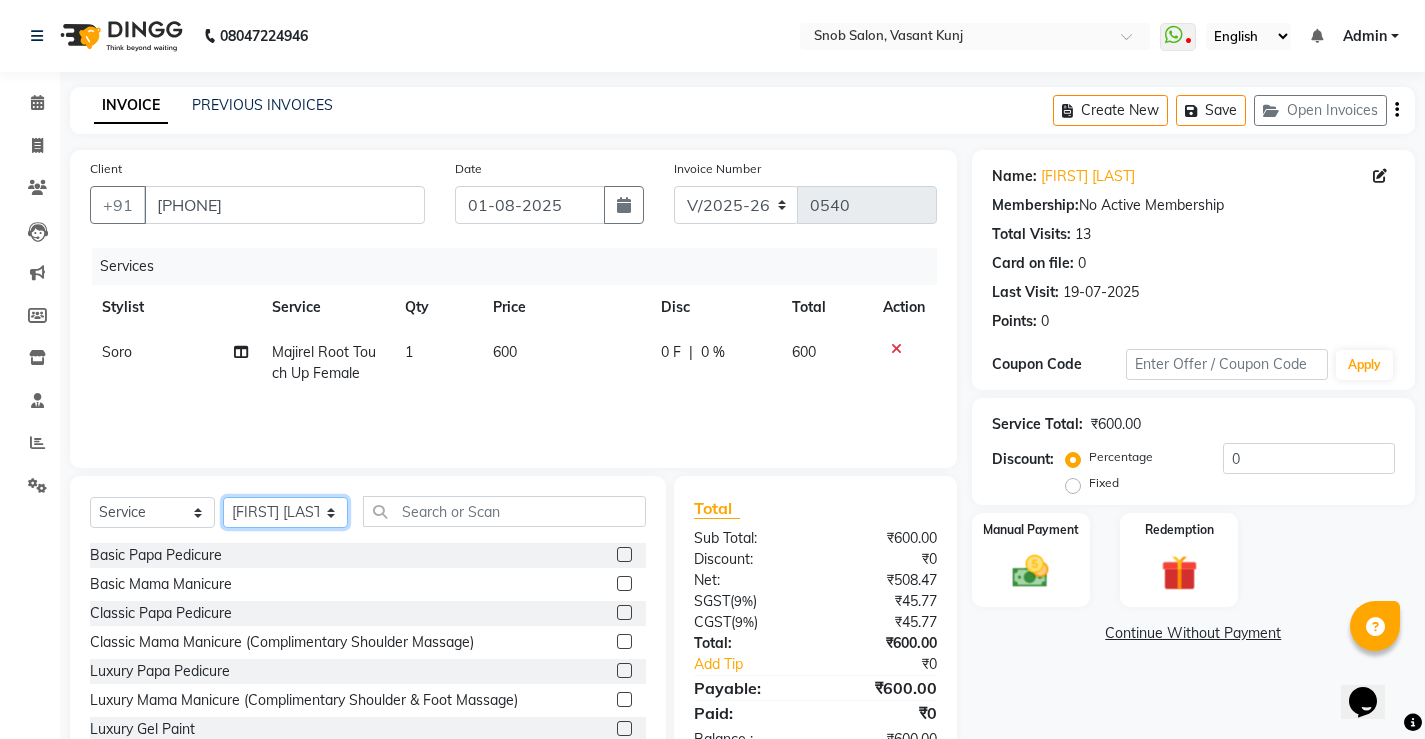 click on "Select Stylist Asin junaid [FIRST] [LAST] [FIRST] [LAST]  [FIRST] [LAST] [FIRST] [LAST]" 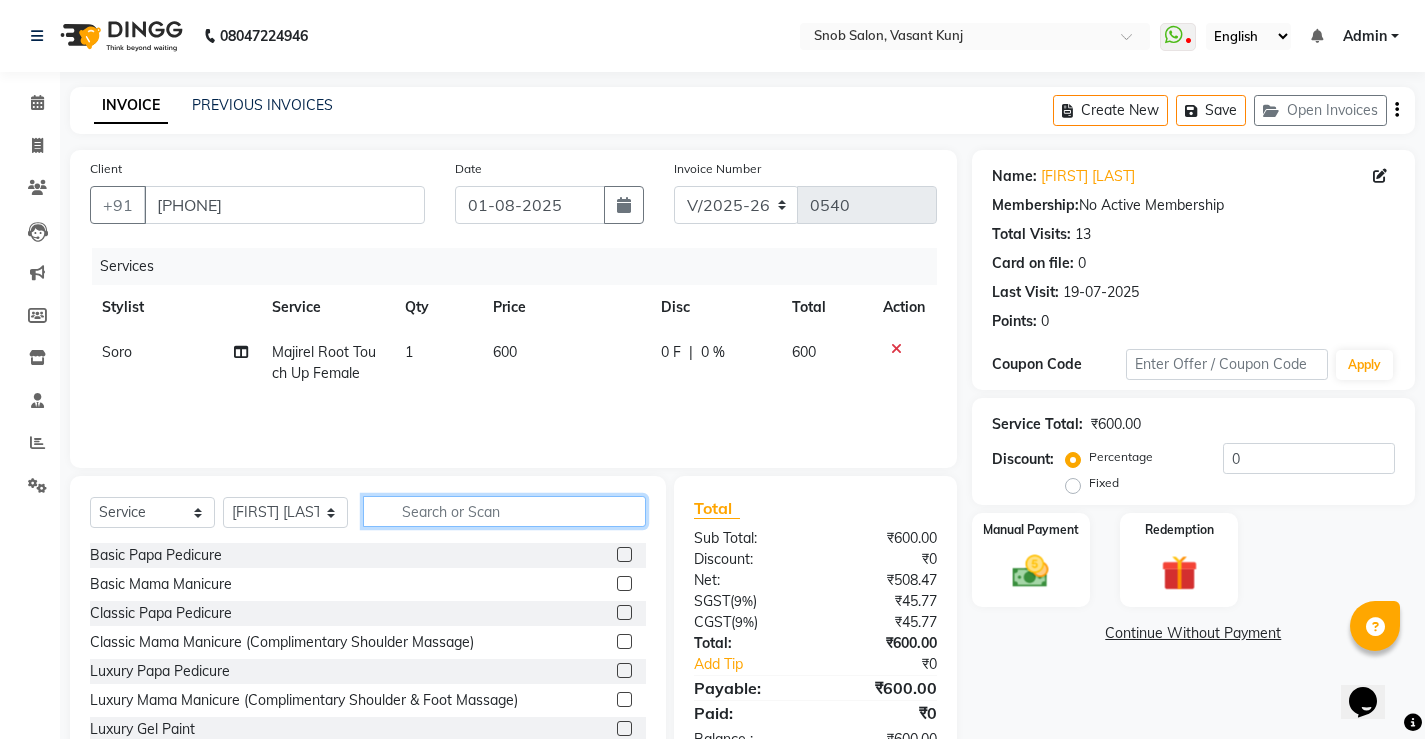 click 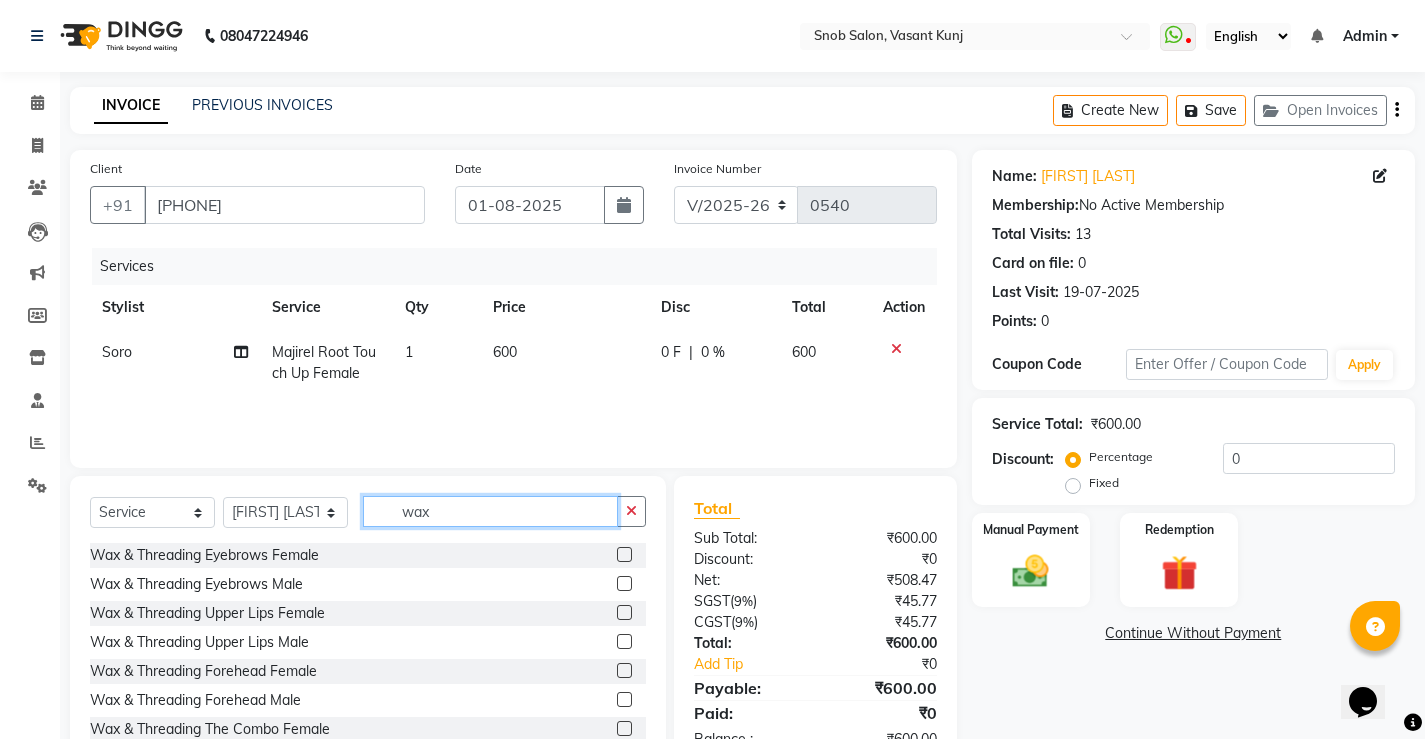 scroll, scrollTop: 264, scrollLeft: 0, axis: vertical 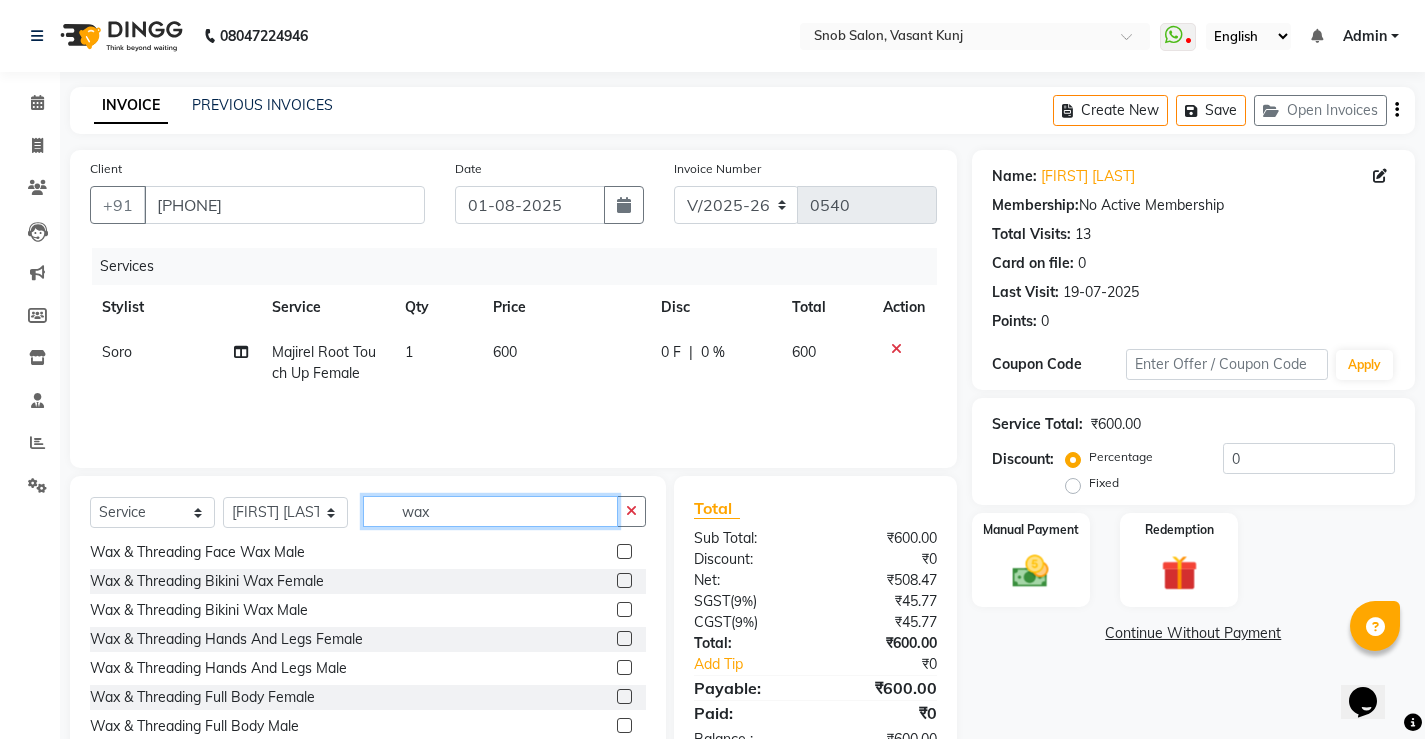 type on "wax" 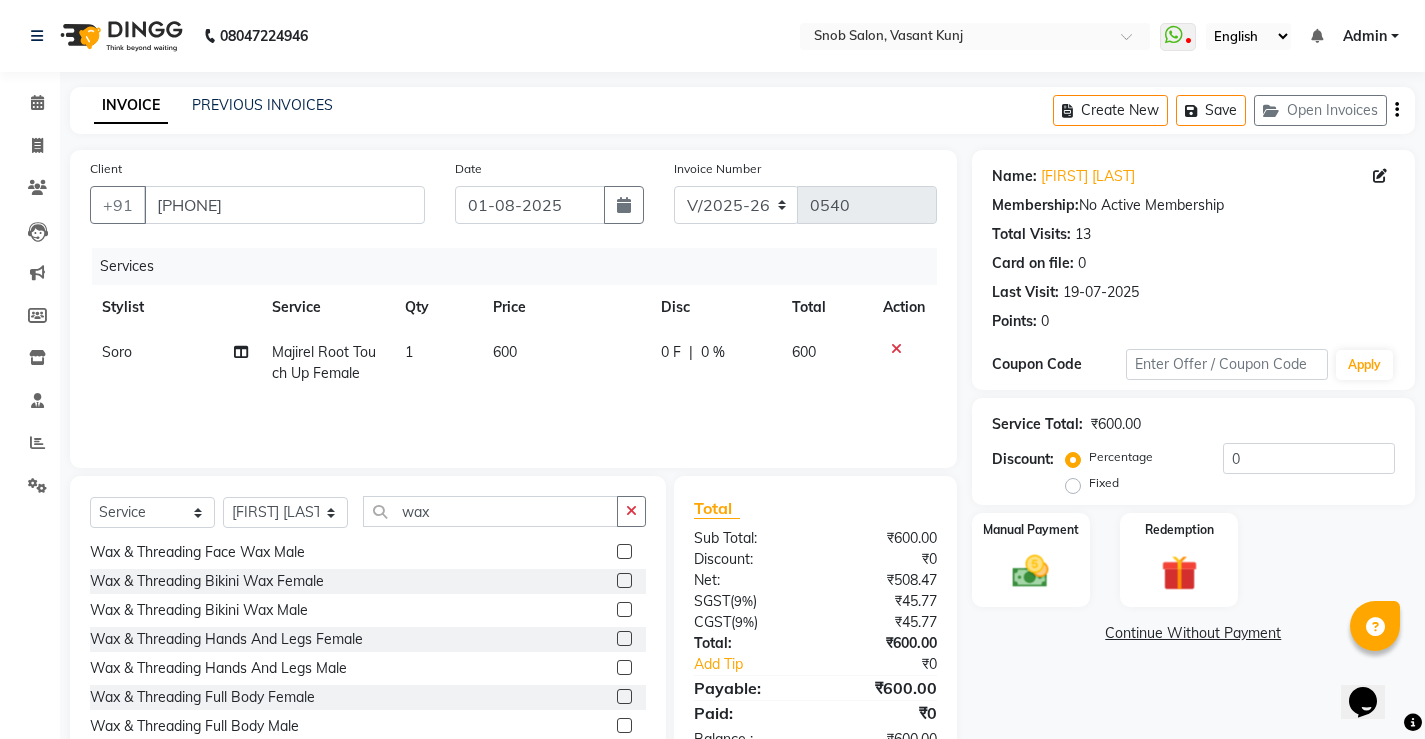 click 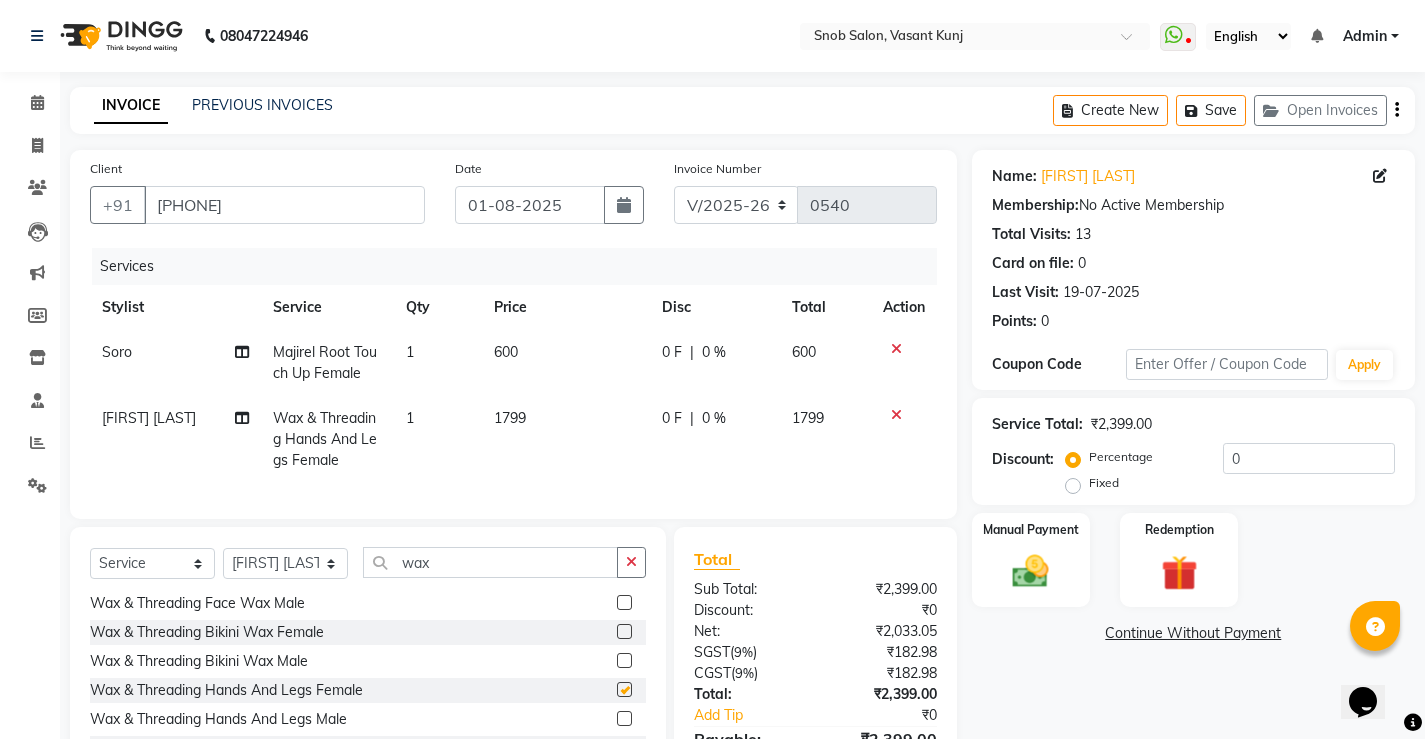 checkbox on "false" 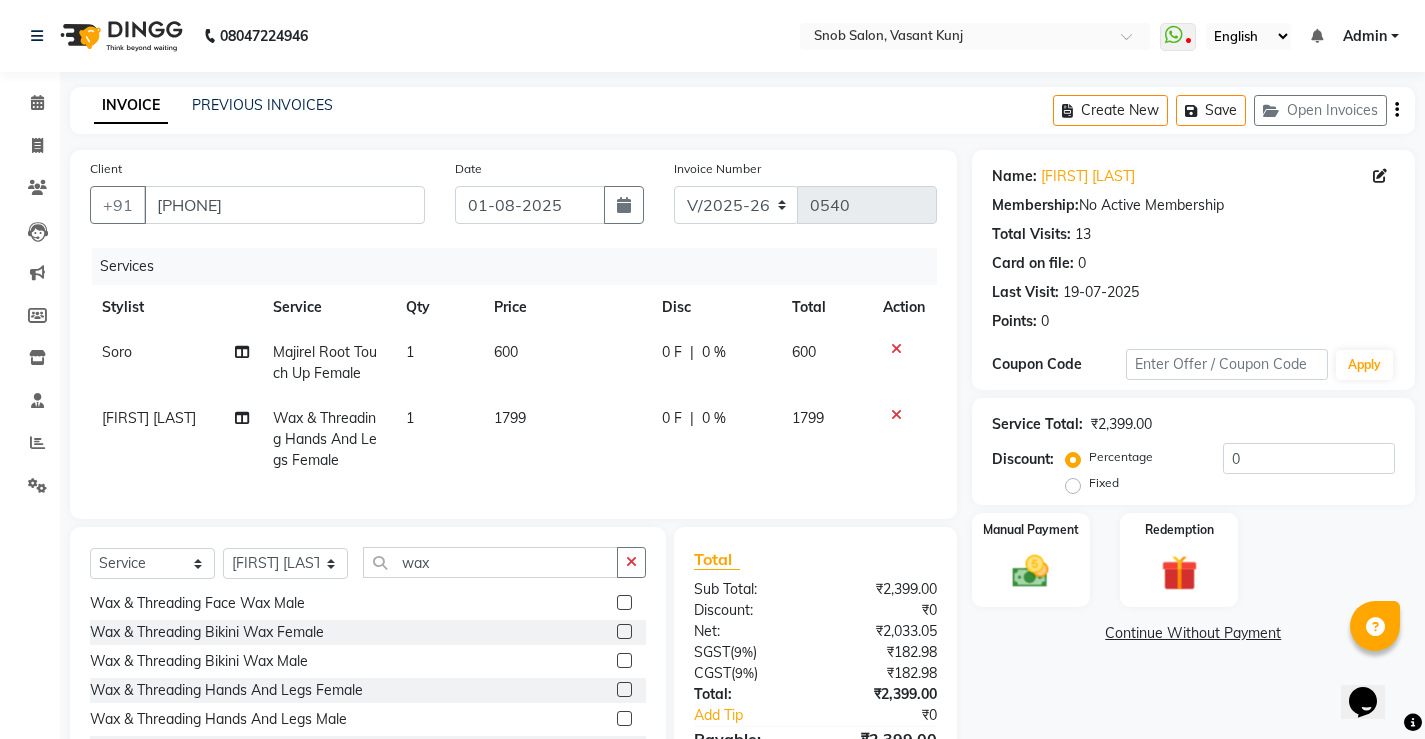 click on "1799" 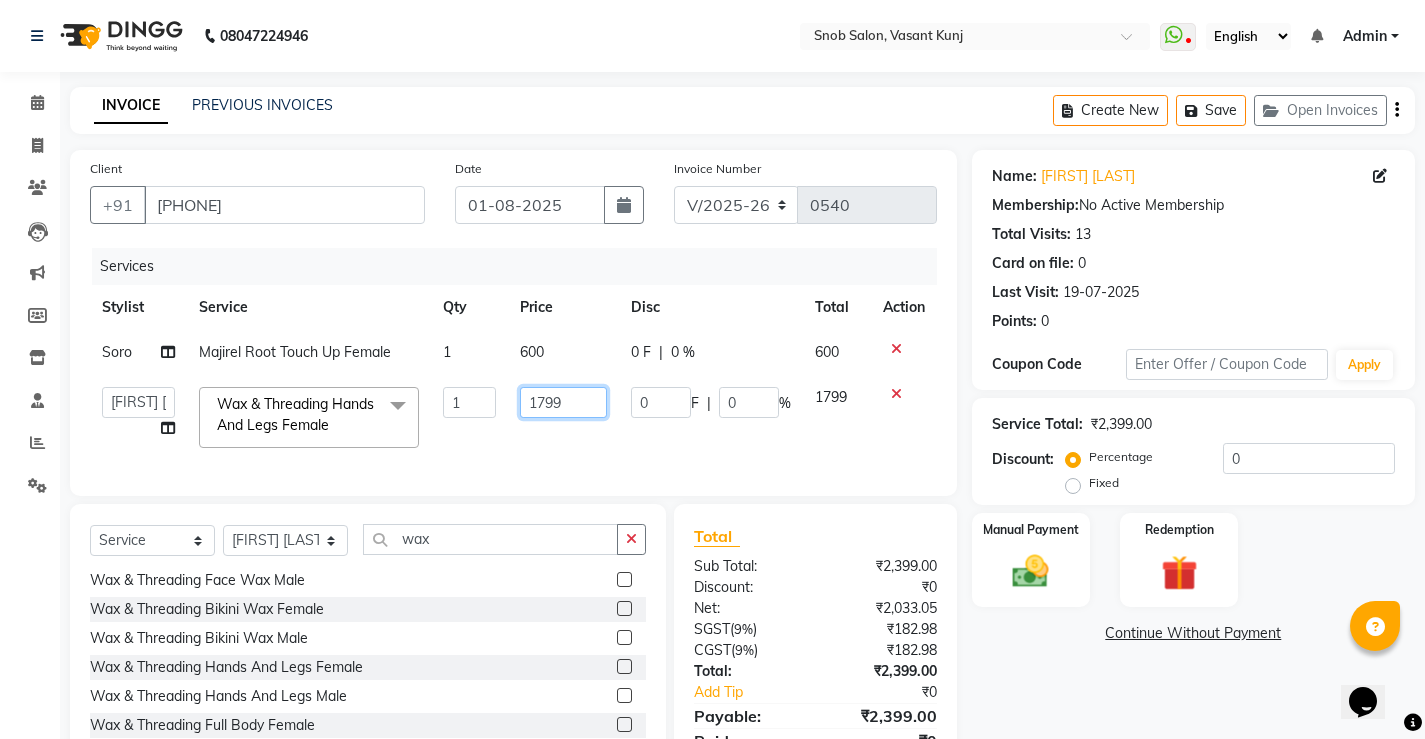 click on "1799" 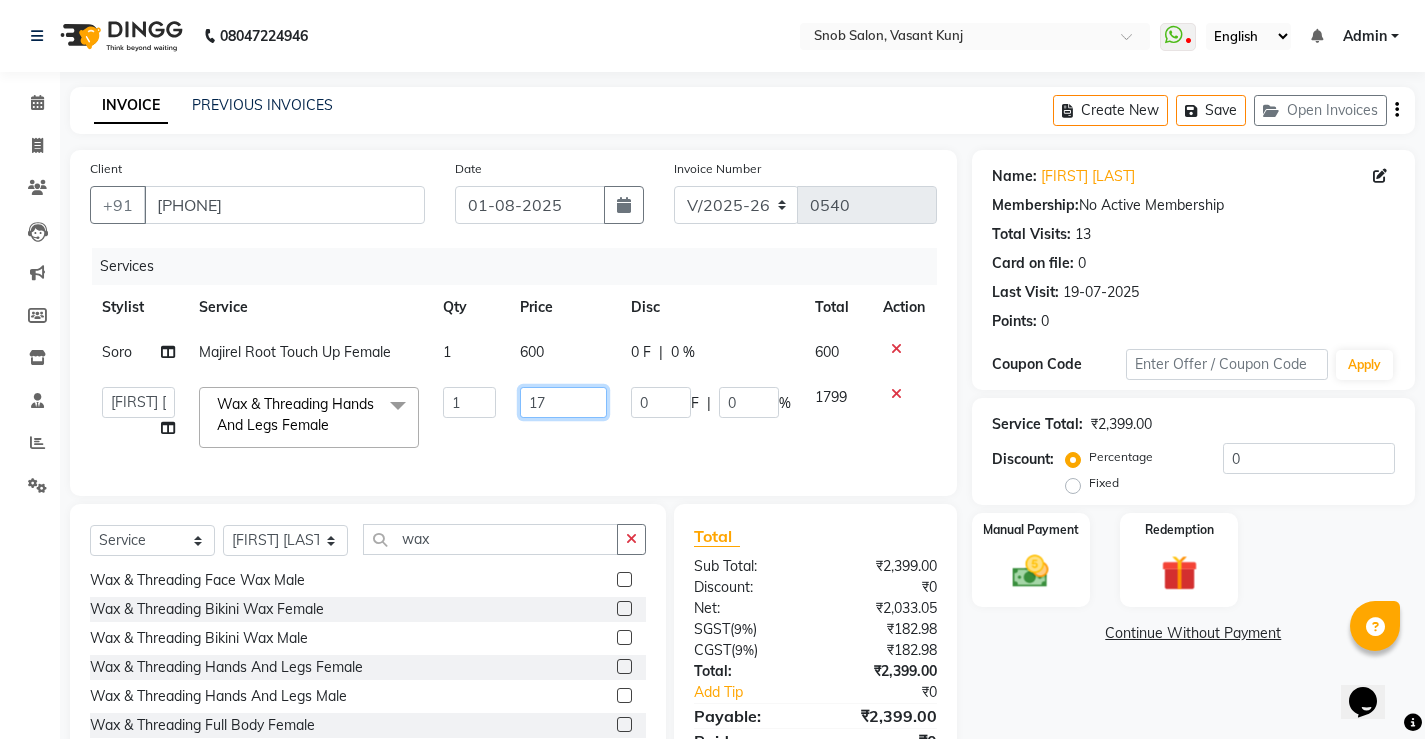 type on "1" 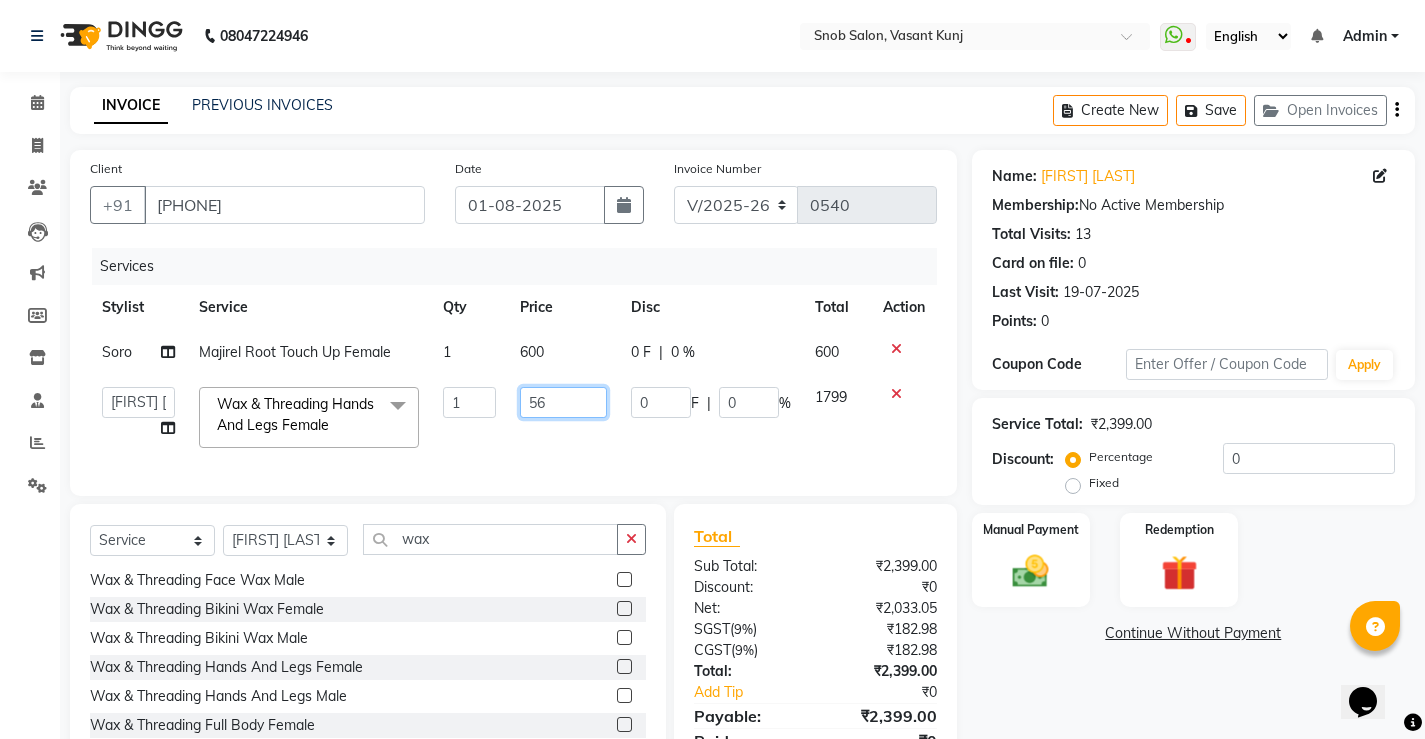 type on "560" 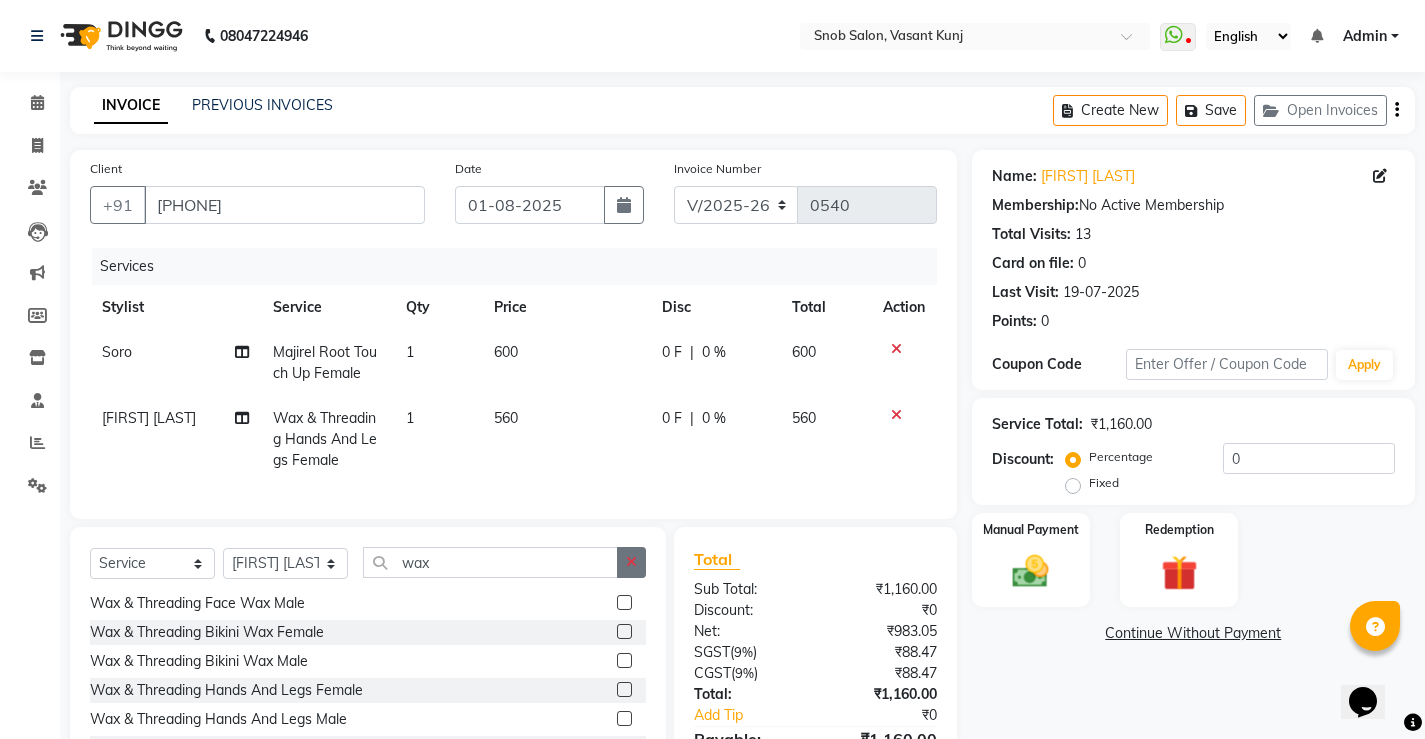 click on "Select  Service  Product  Membership  Package Voucher Prepaid Gift Card  Select Stylist Asin [FIRST] [LAST] [FIRST] [LAST] [FIRST] [LAST]  [FIRST] [LAST] [FIRST] [LAST]  Wax & Threading Eyebrows Female  Wax & Threading Eyebrows Male  Wax & Threading Upper Lips Female  Wax & Threading Upper Lips Male  Wax & Threading Forehead Female  Wax & Threading Forehead Male  Wax & Threading The Combo Female  Wax & Threading The Combo Male  Wax & Threading Face Wax Female  Wax & Threading Face Wax Male  Wax & Threading Bikini Wax Female  Wax & Threading Bikini Wax Male  Wax & Threading Hands And Legs Female  Wax & Threading Hands And Legs Male  Wax & Threading Full Body Female  Wax & Threading Full Body Male" 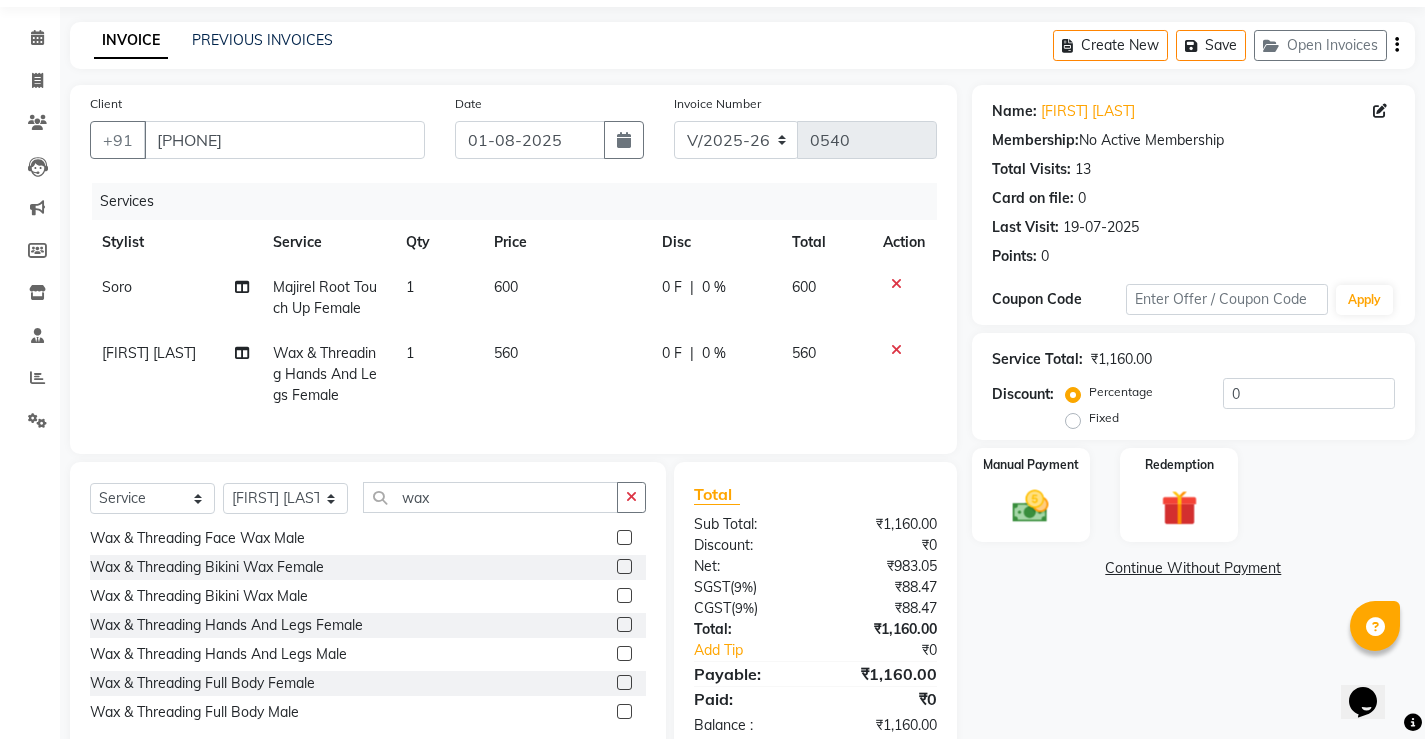 scroll, scrollTop: 100, scrollLeft: 0, axis: vertical 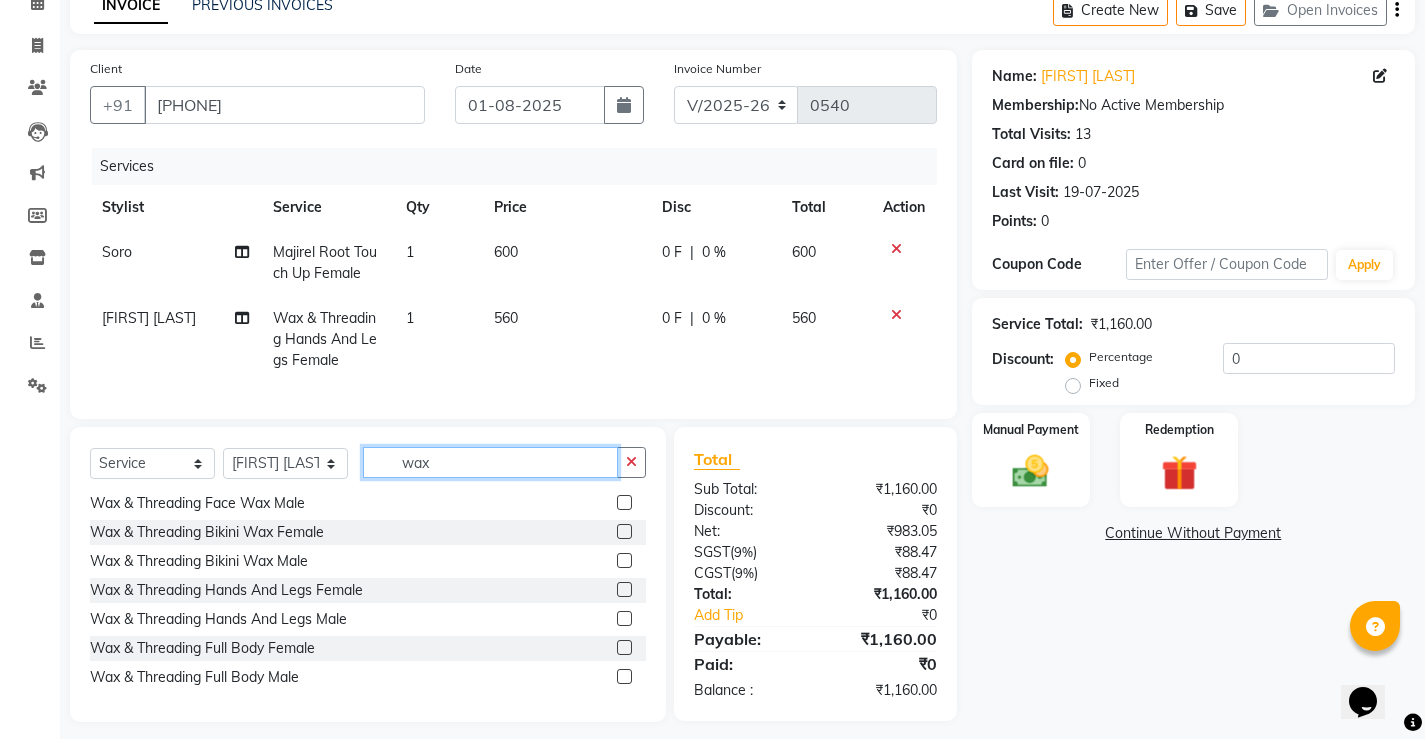 click on "wax" 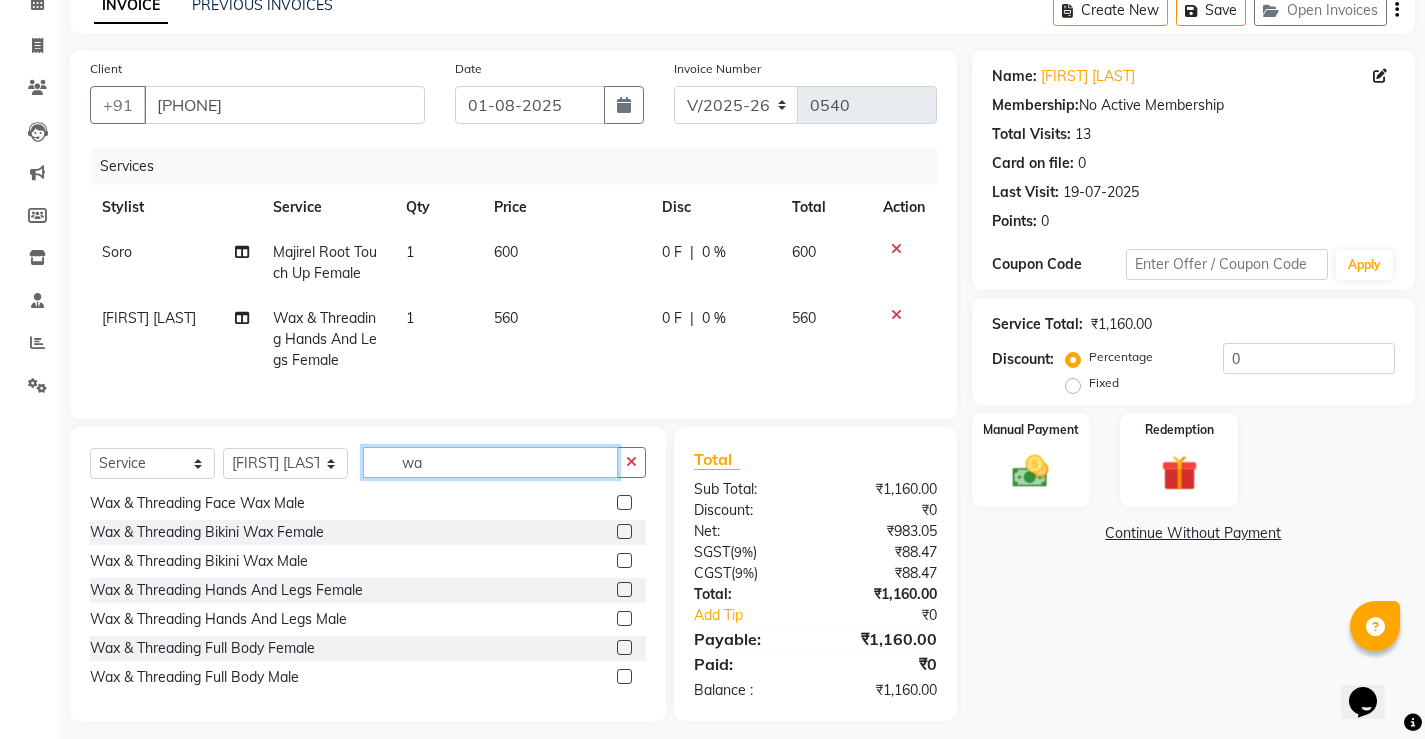 type on "w" 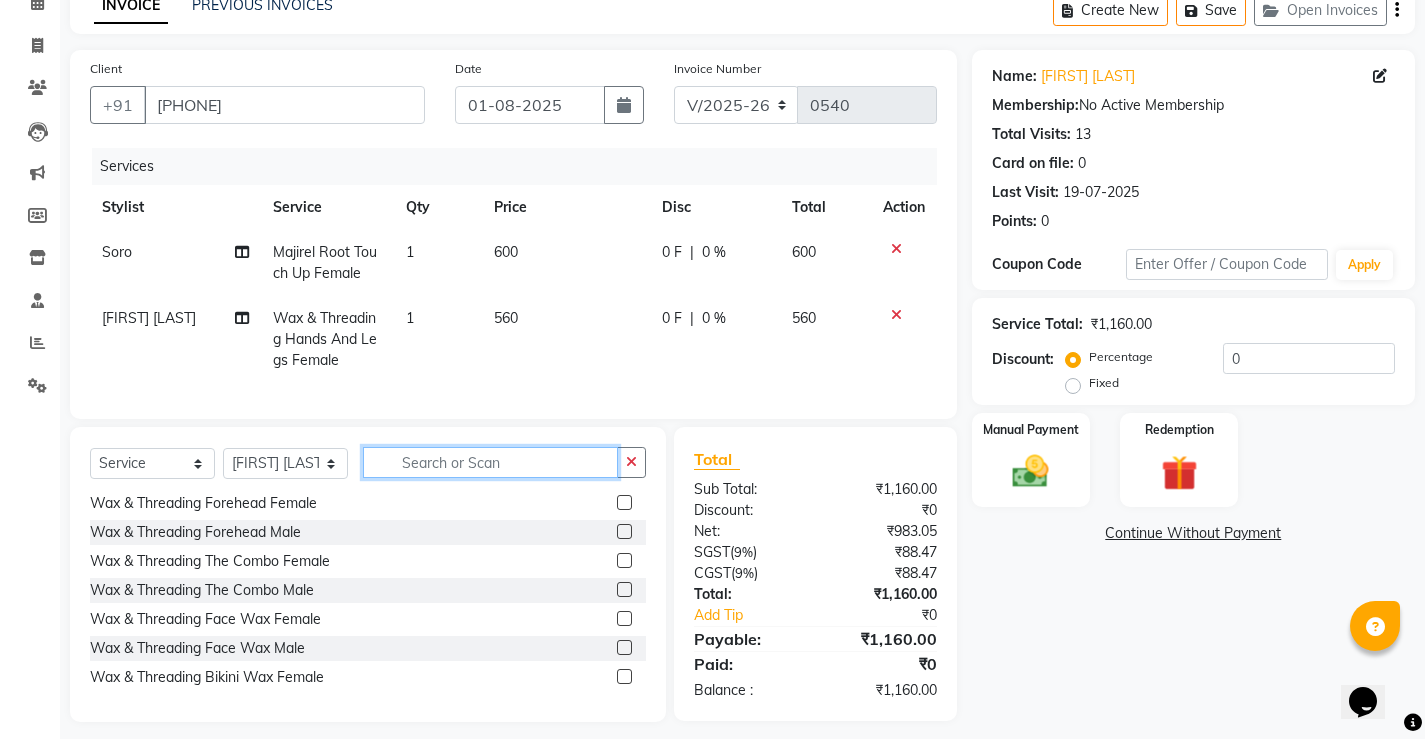 scroll, scrollTop: 409, scrollLeft: 0, axis: vertical 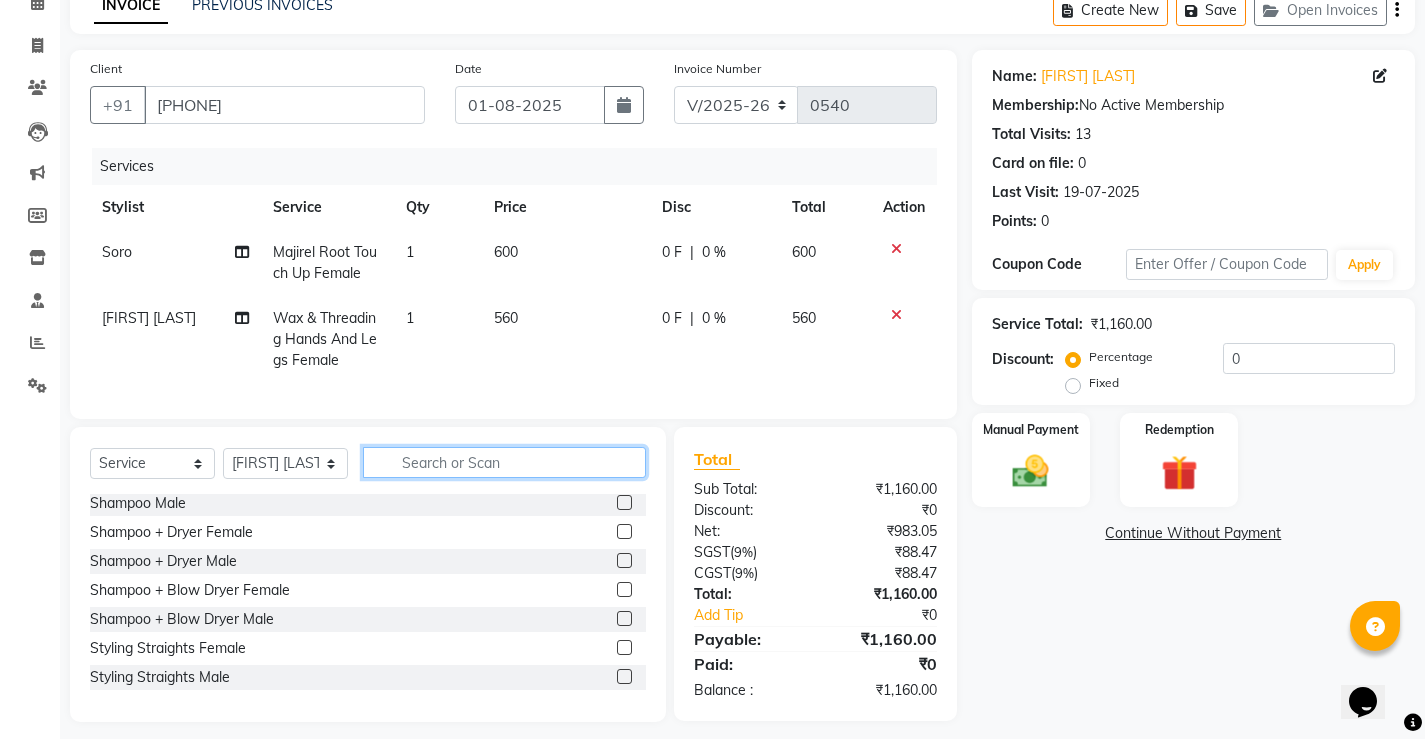 click 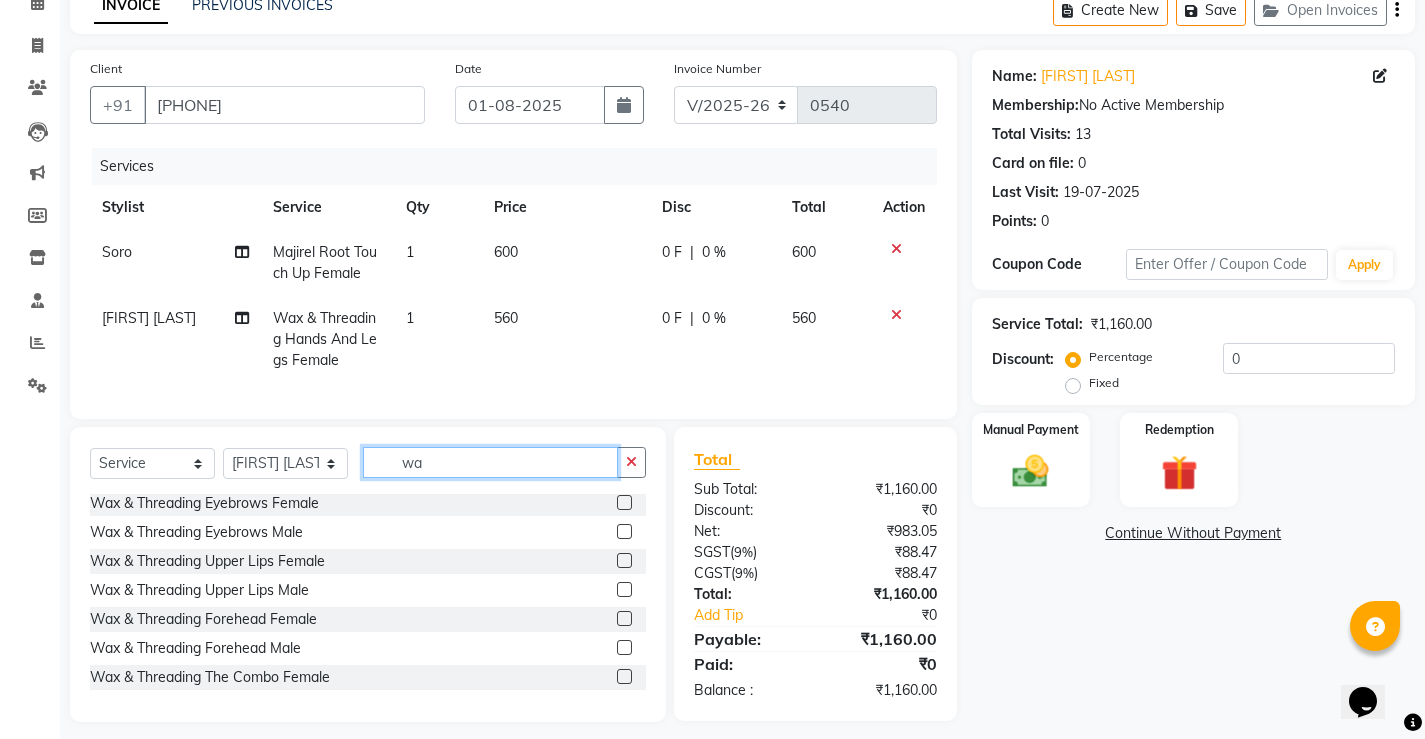 scroll, scrollTop: 0, scrollLeft: 0, axis: both 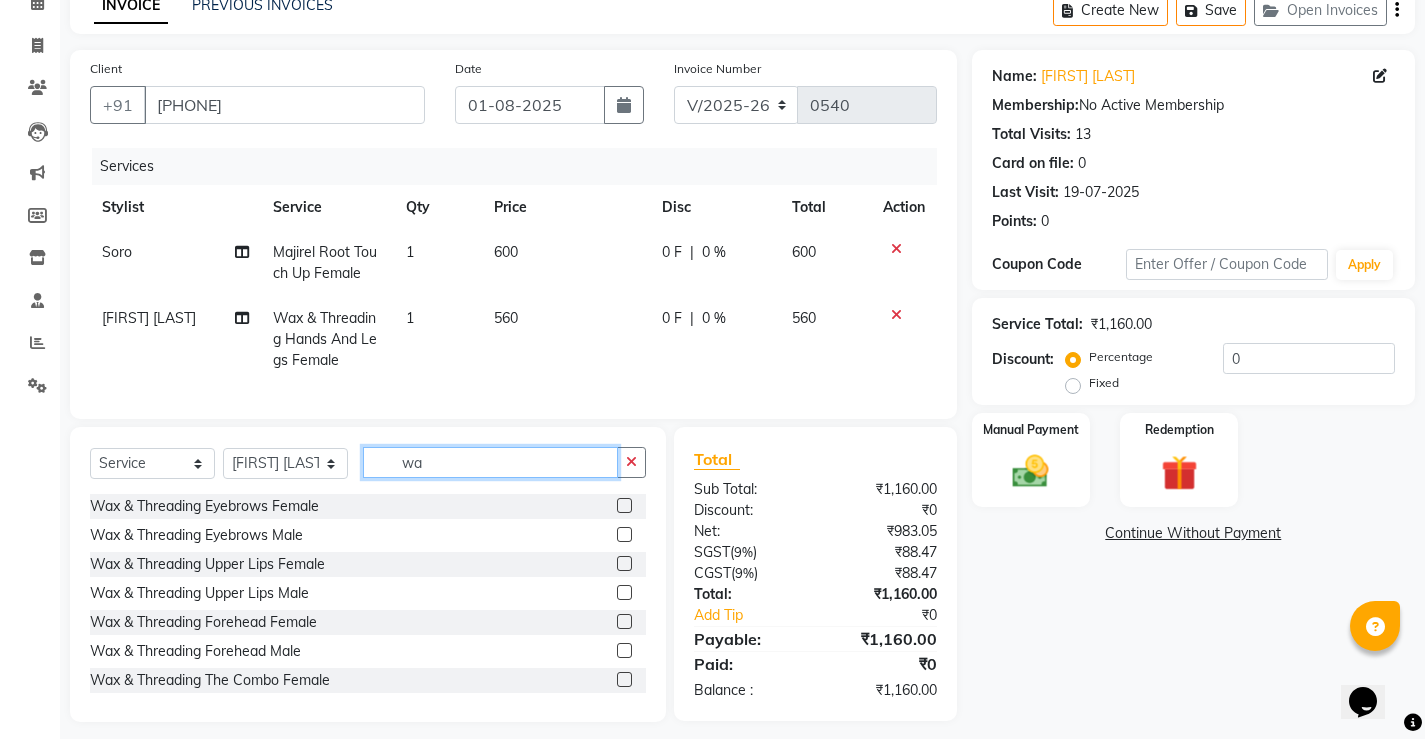 type on "wax" 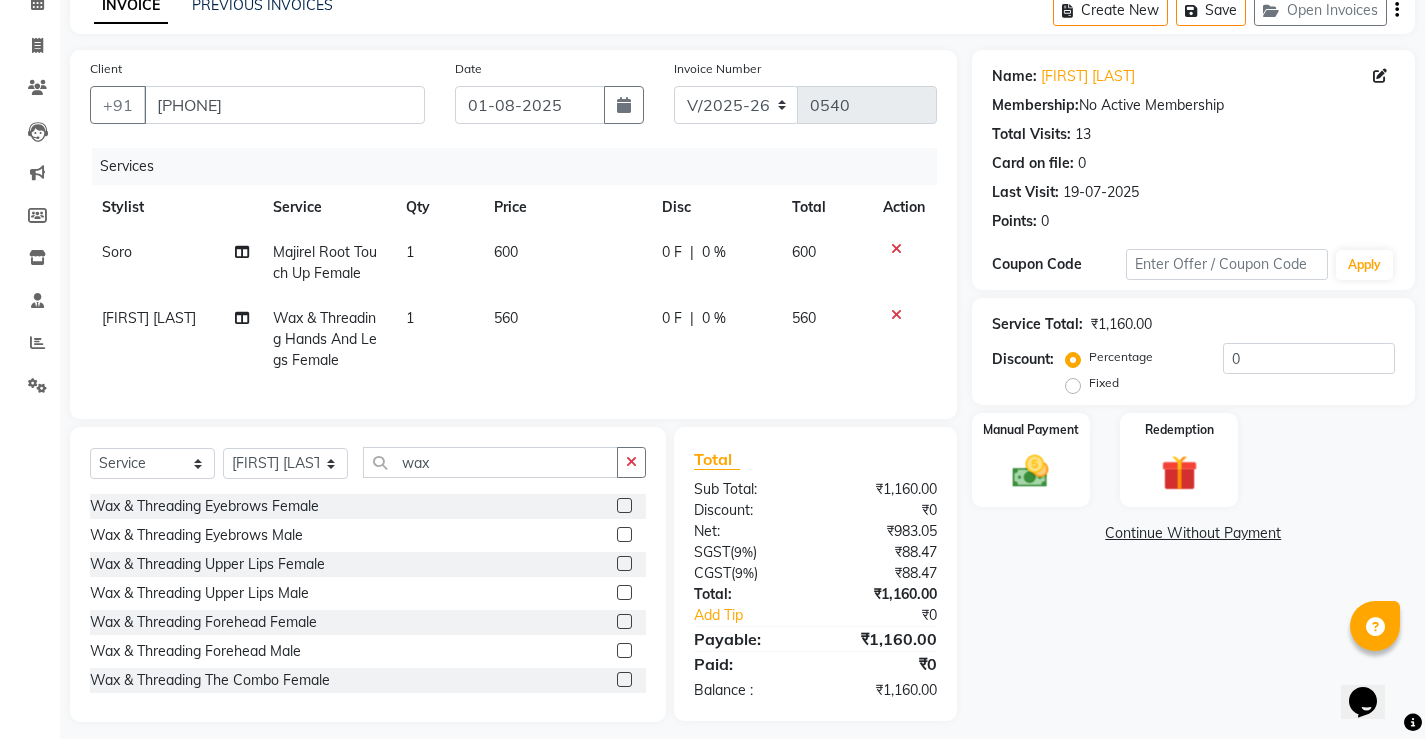 click 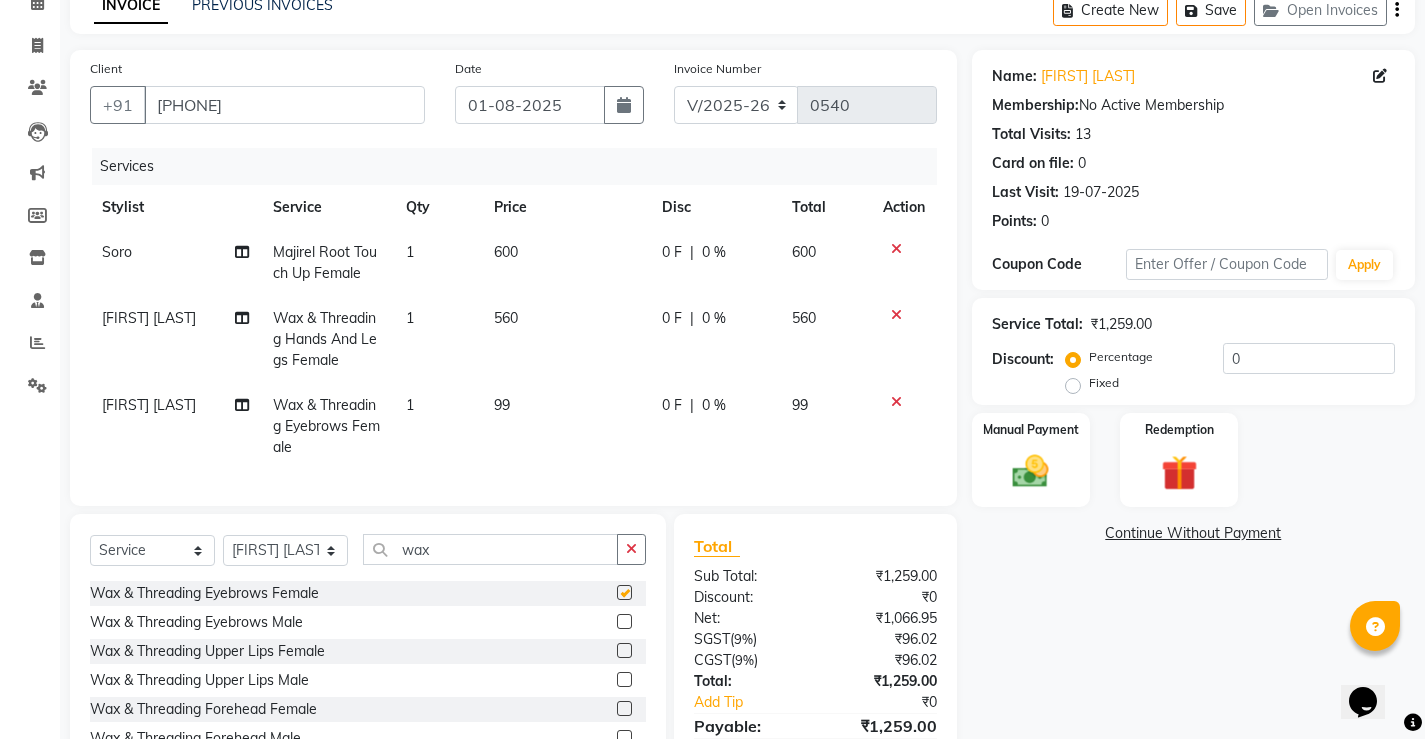checkbox on "false" 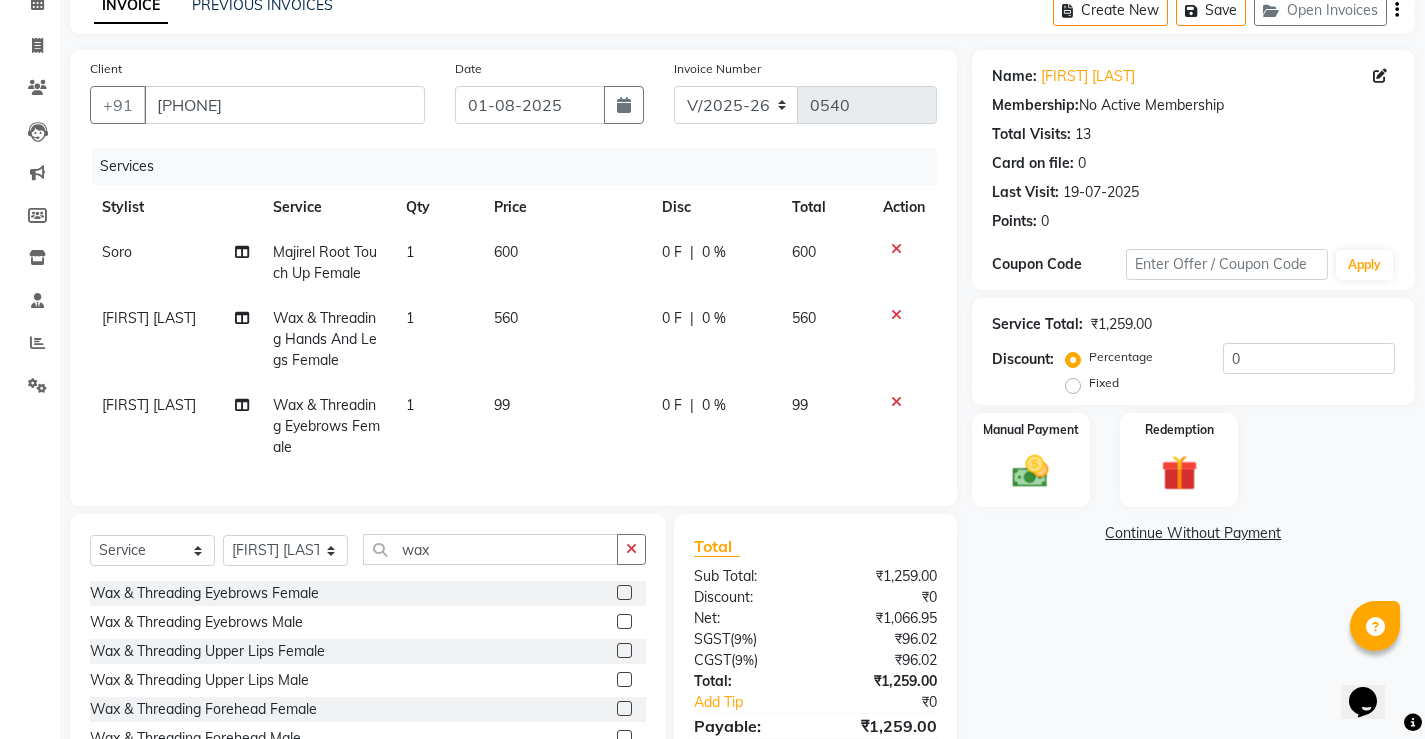 click on "99" 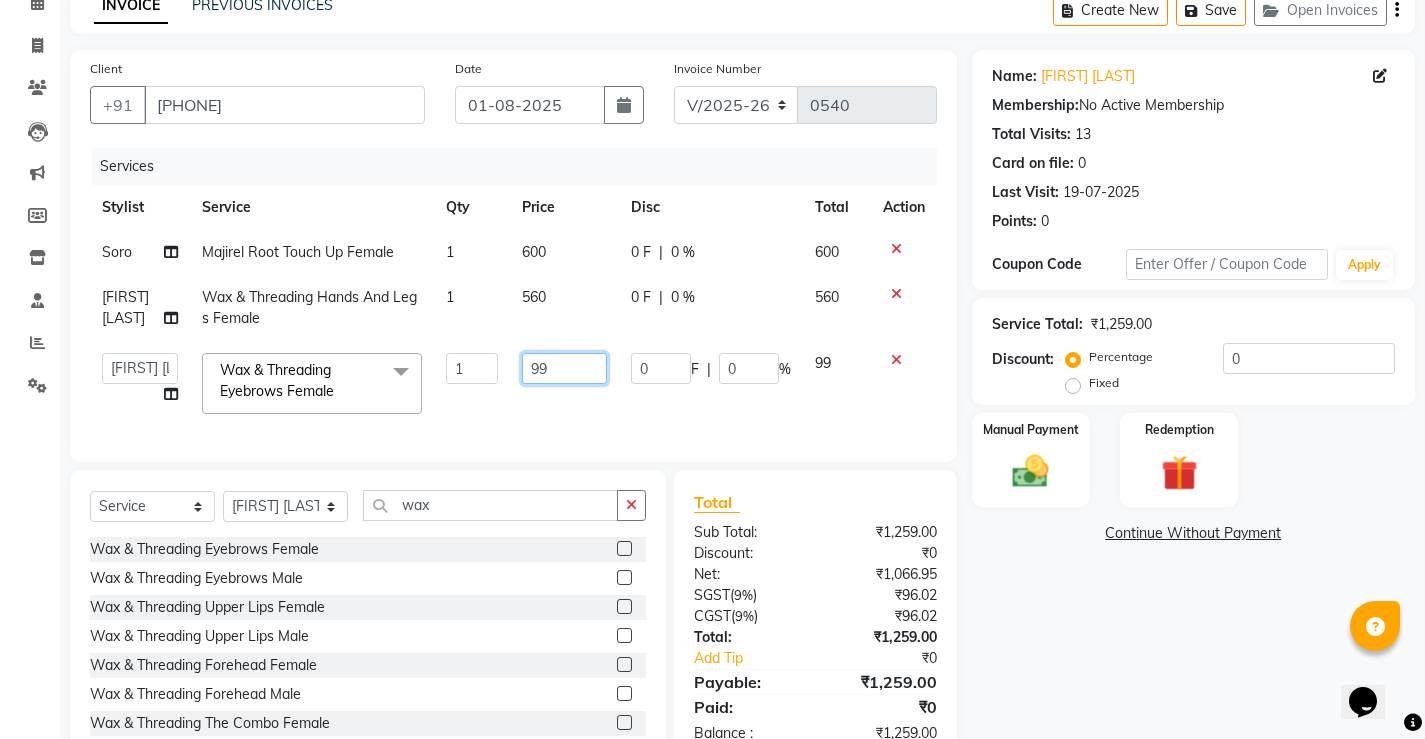 click on "99" 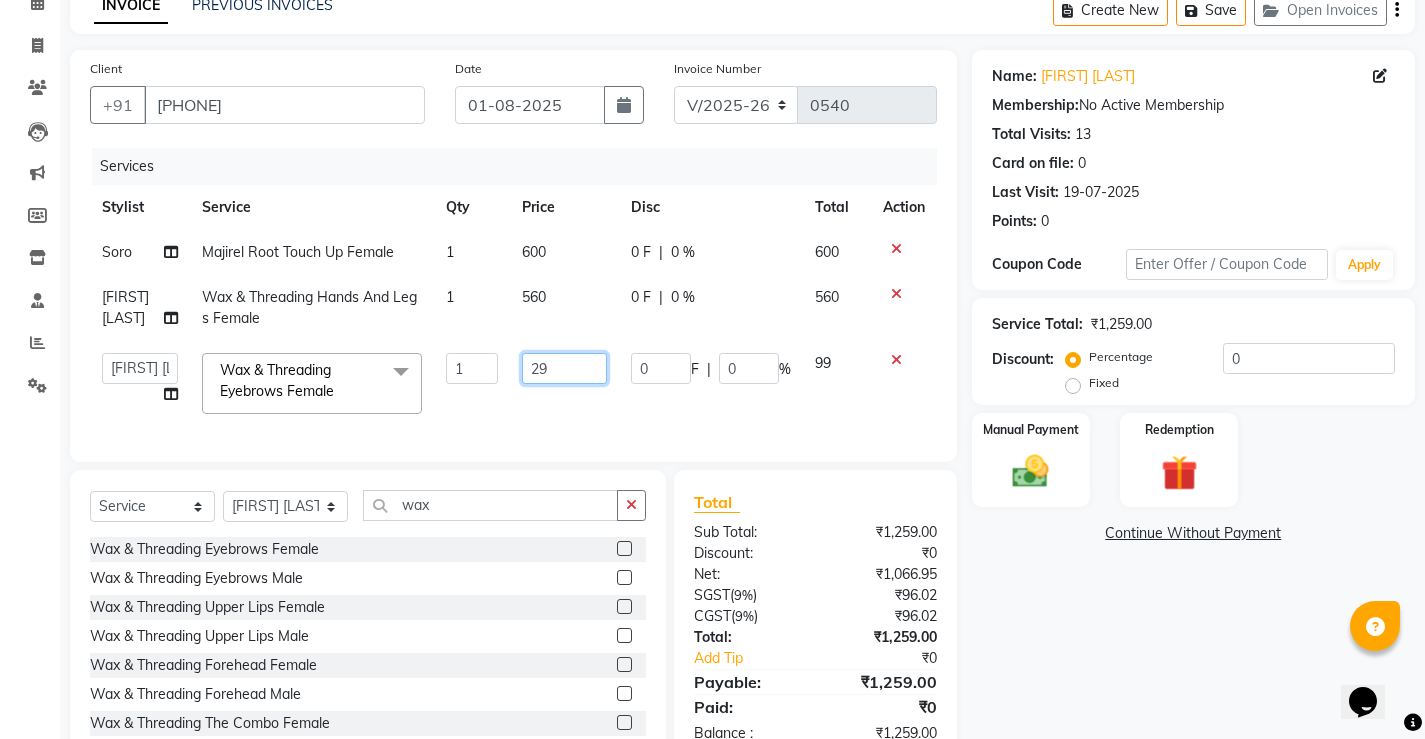type on "290" 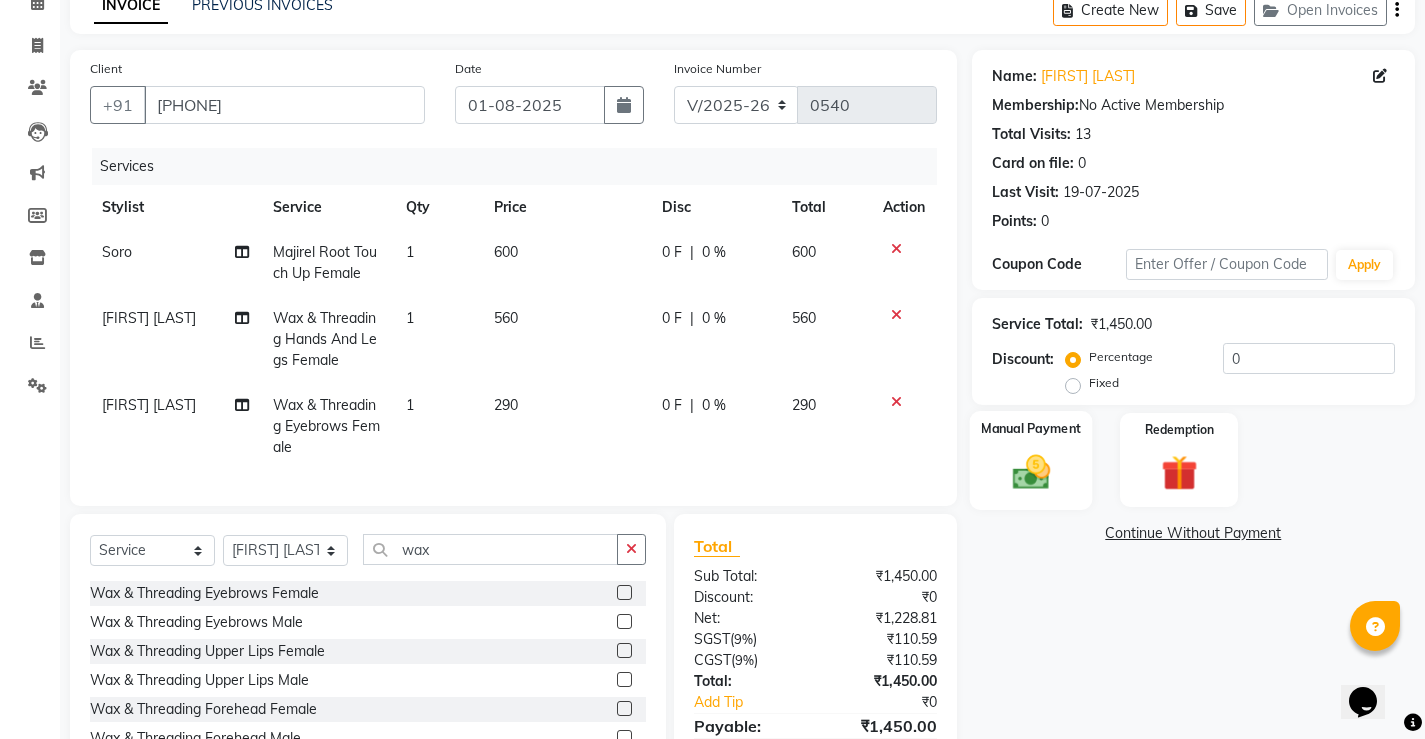 click 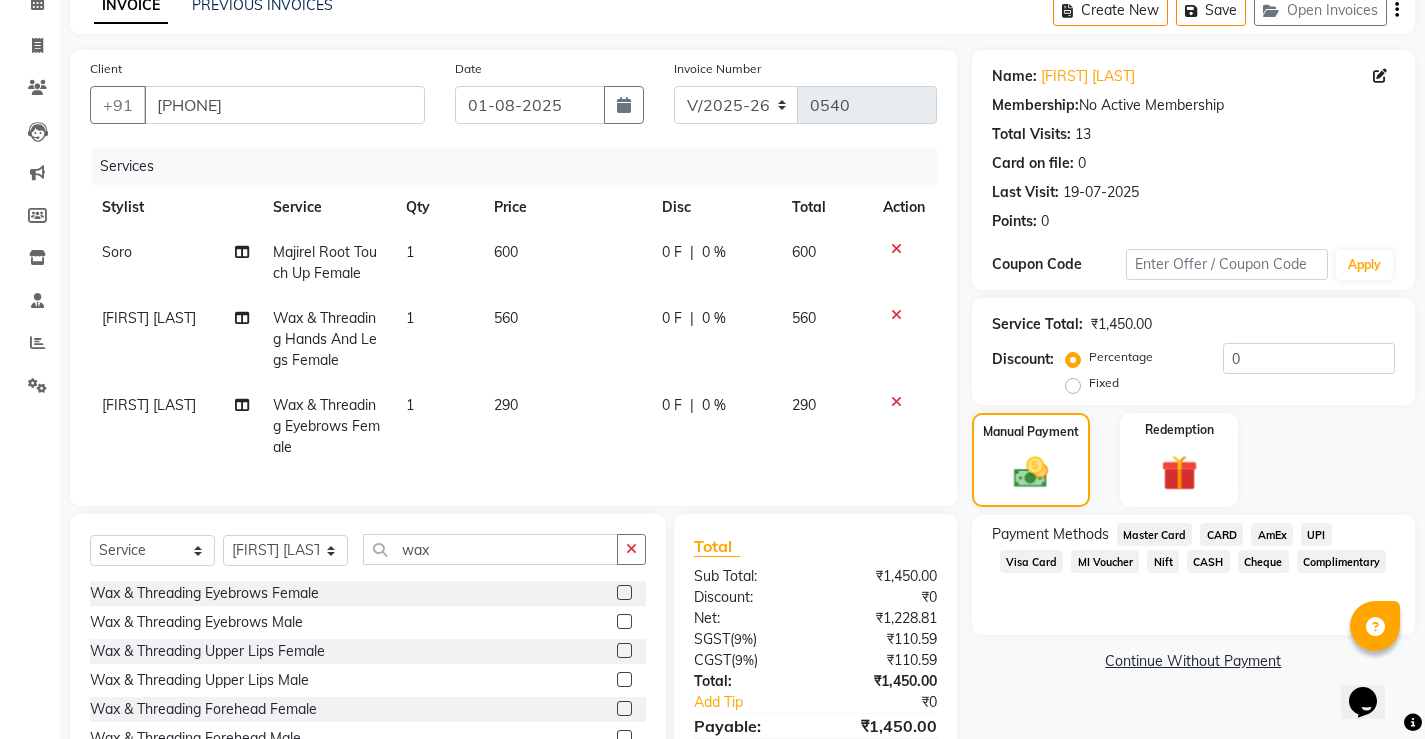 click on "UPI" 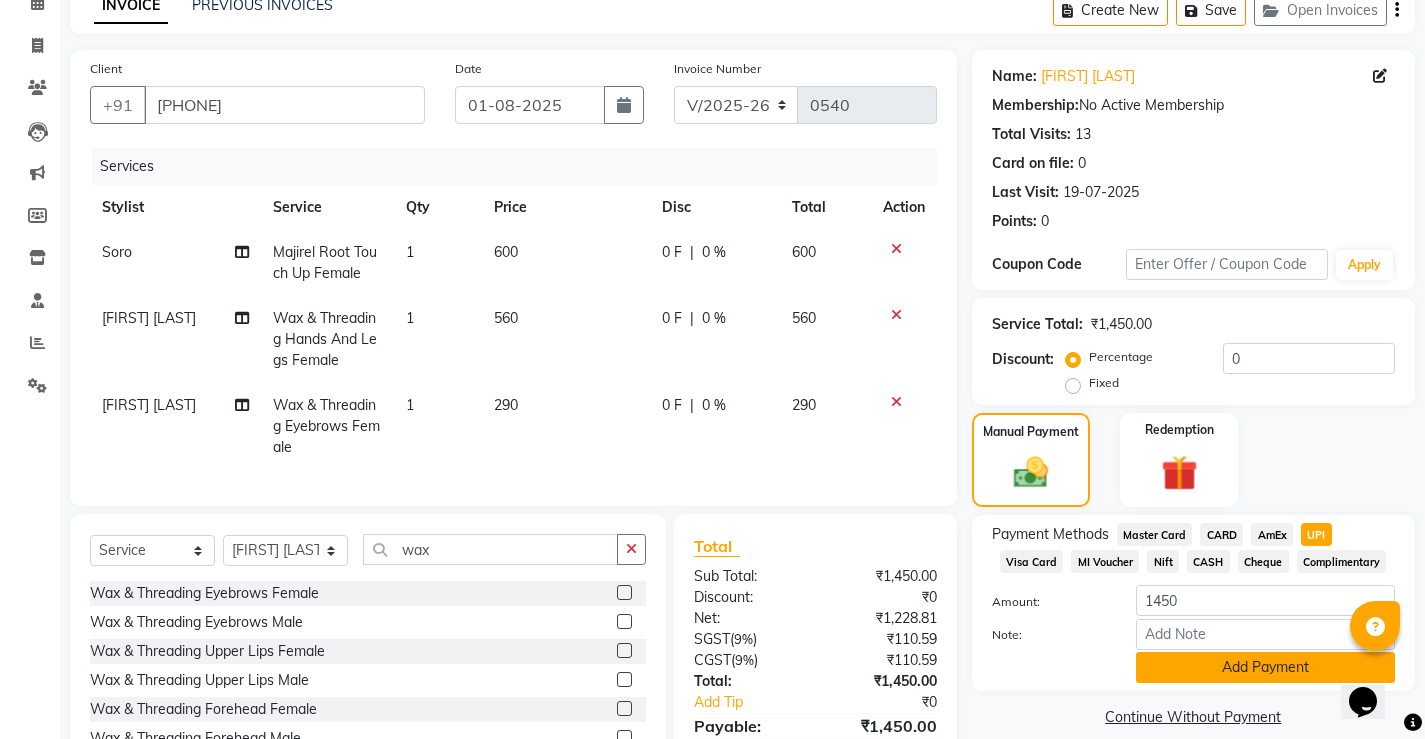 click on "Add Payment" 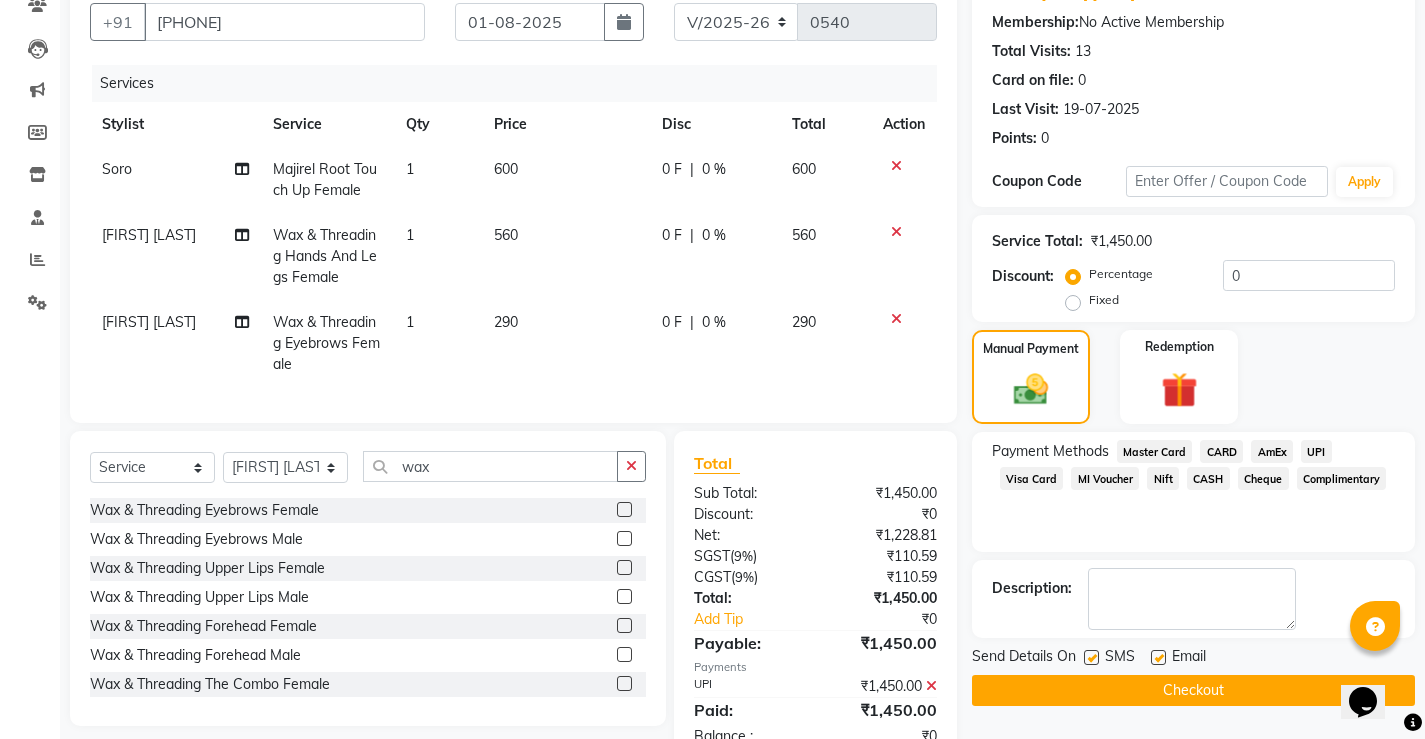 scroll, scrollTop: 256, scrollLeft: 0, axis: vertical 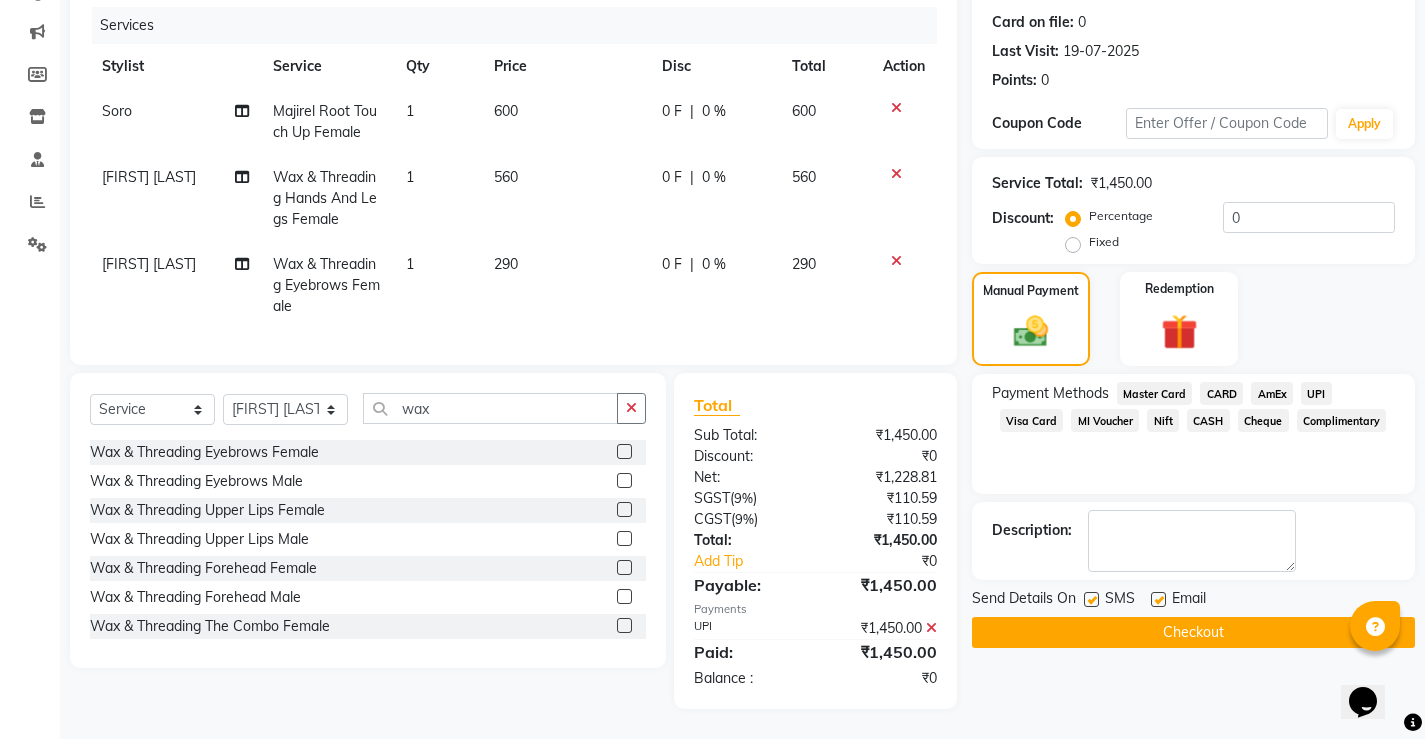 click on "Checkout" 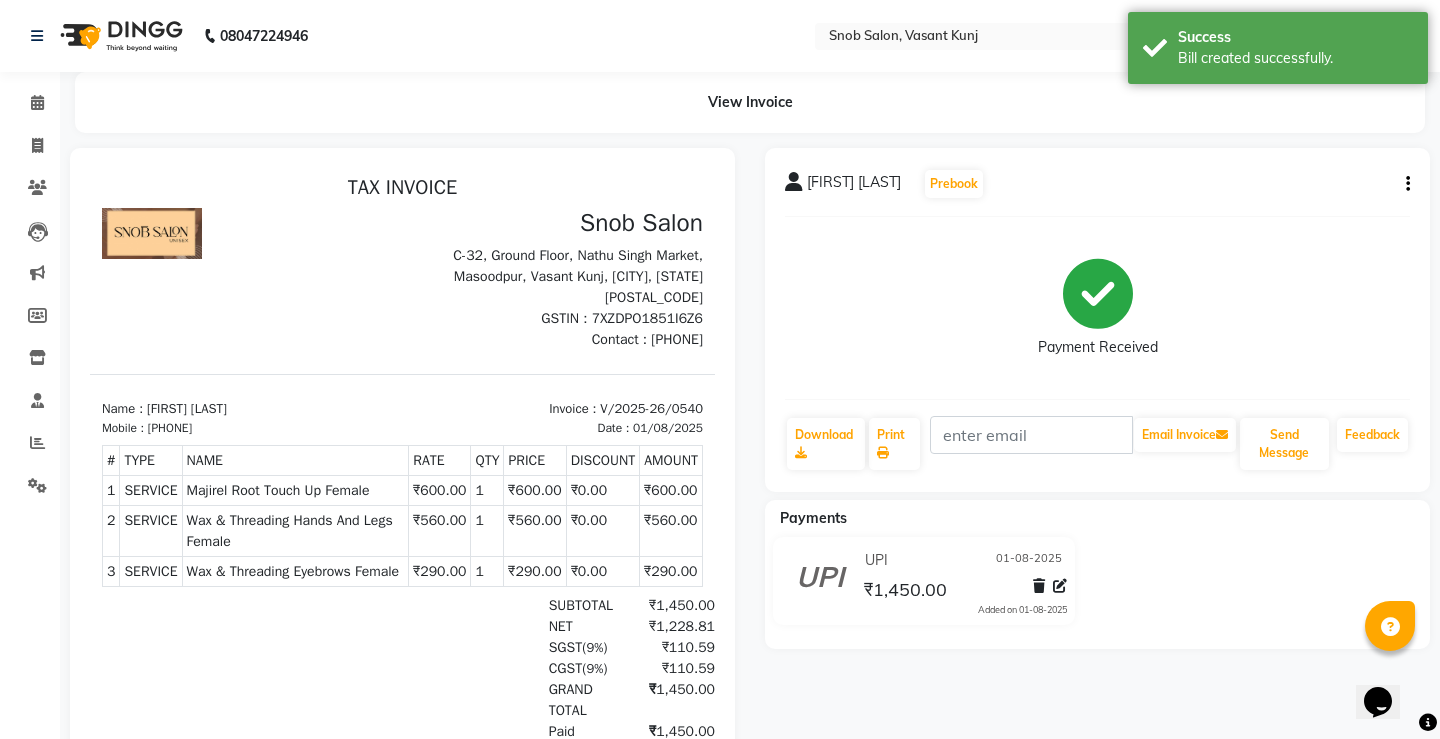 scroll, scrollTop: 0, scrollLeft: 0, axis: both 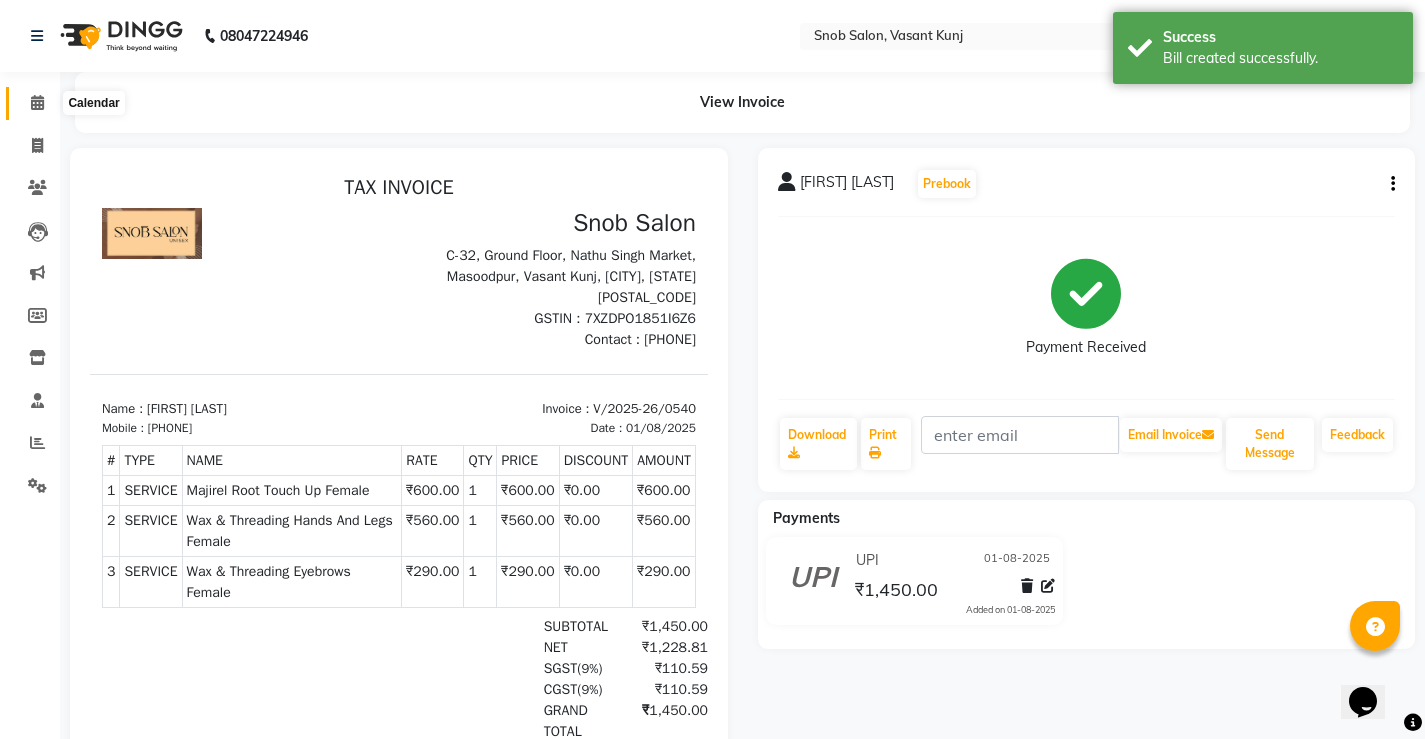 click 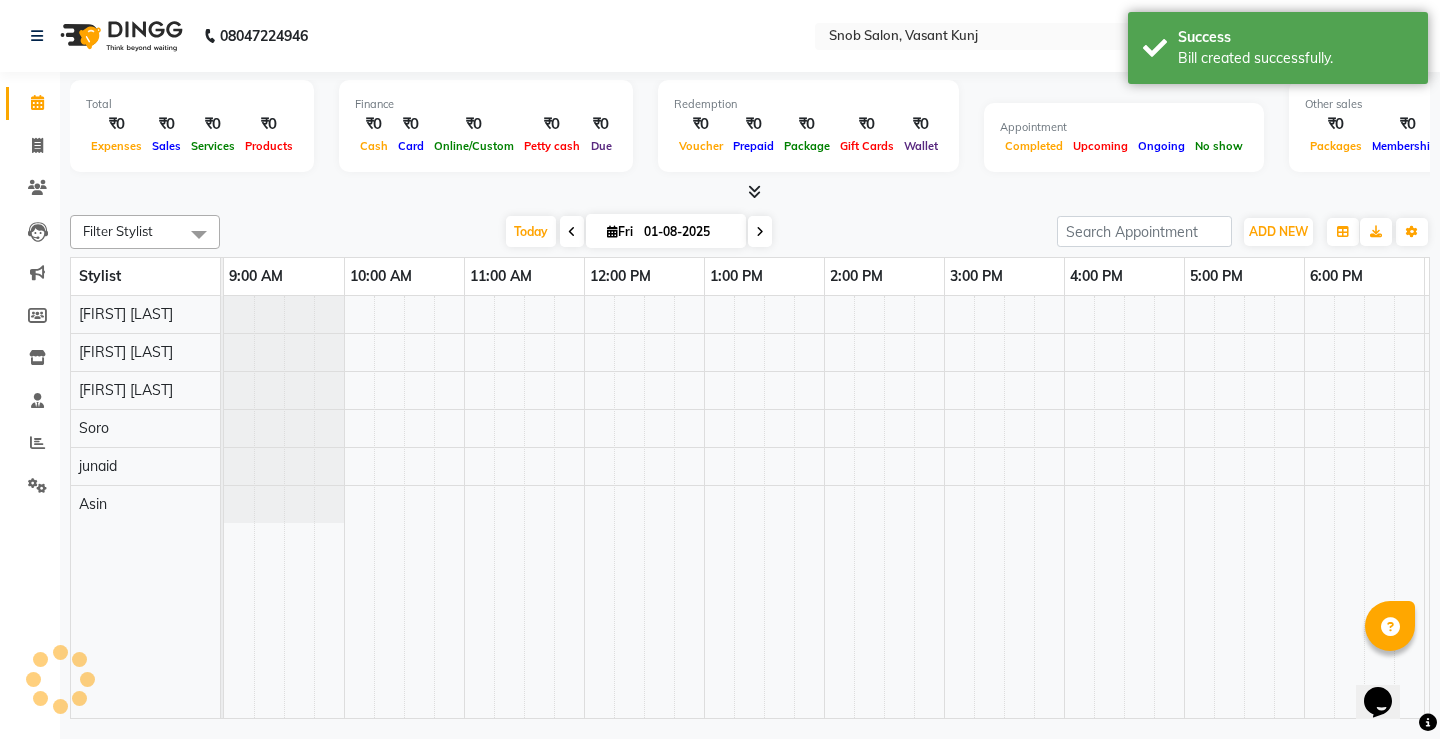 scroll, scrollTop: 0, scrollLeft: 0, axis: both 